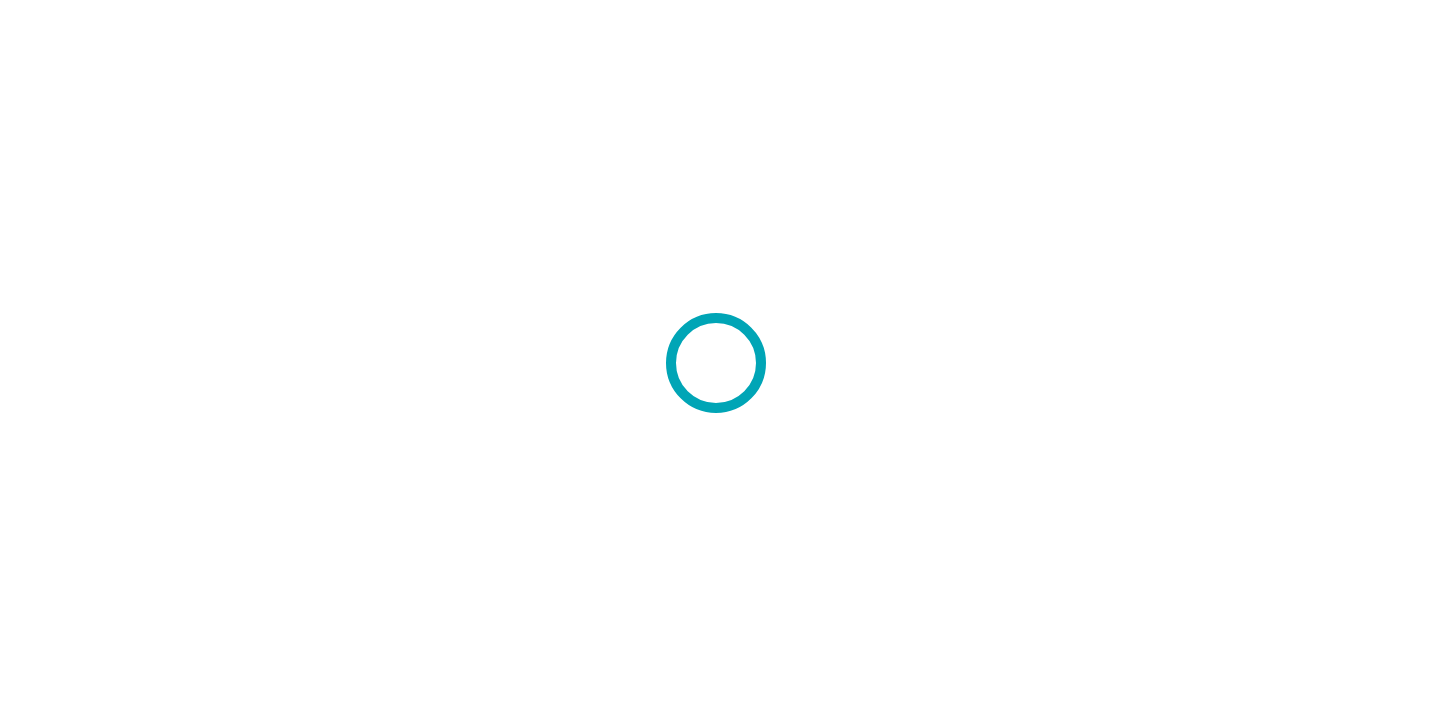 scroll, scrollTop: 0, scrollLeft: 0, axis: both 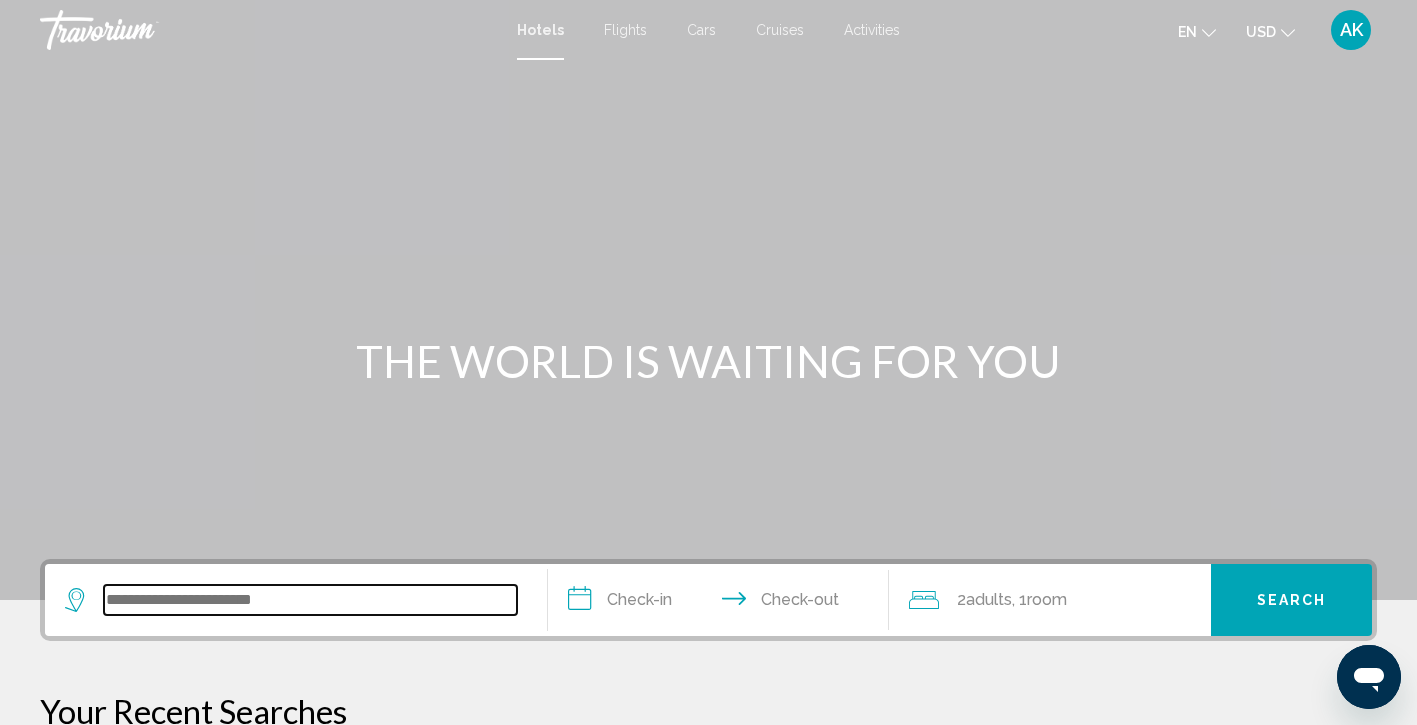 click at bounding box center (310, 600) 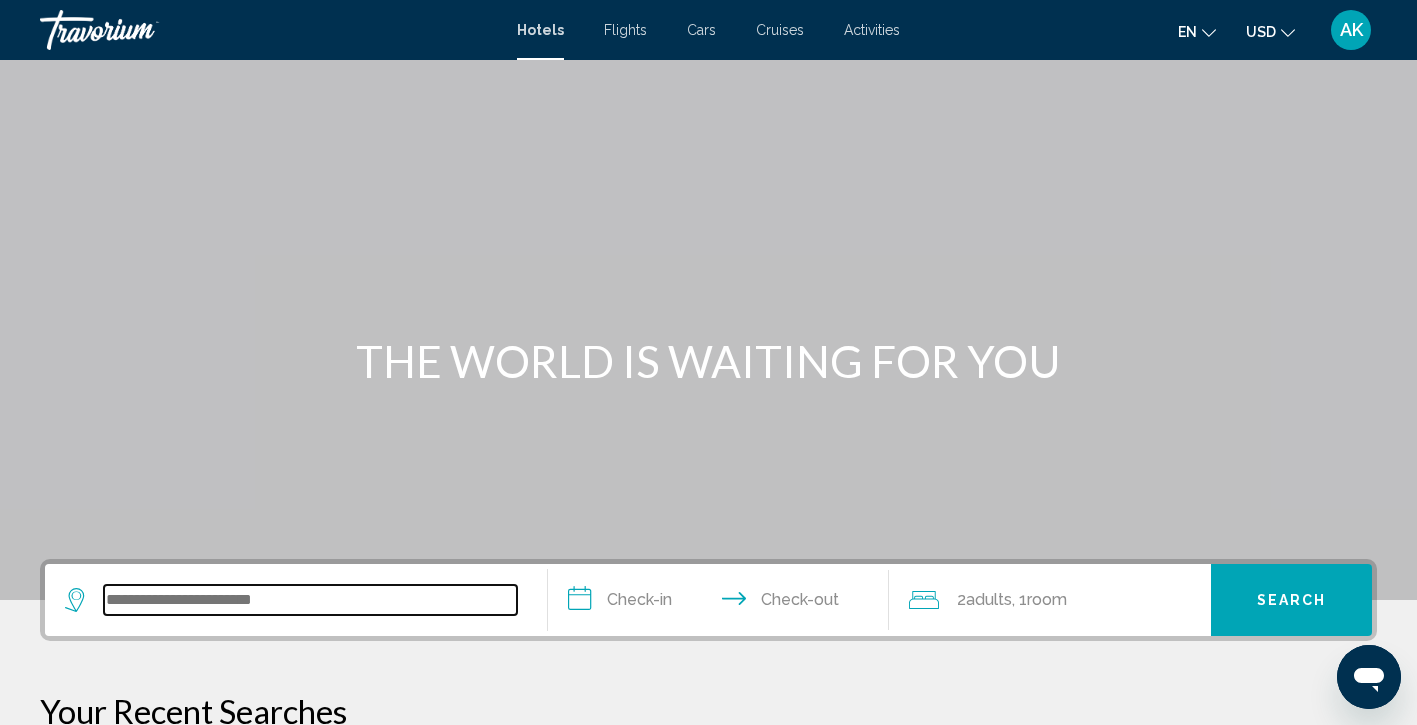 scroll, scrollTop: 494, scrollLeft: 0, axis: vertical 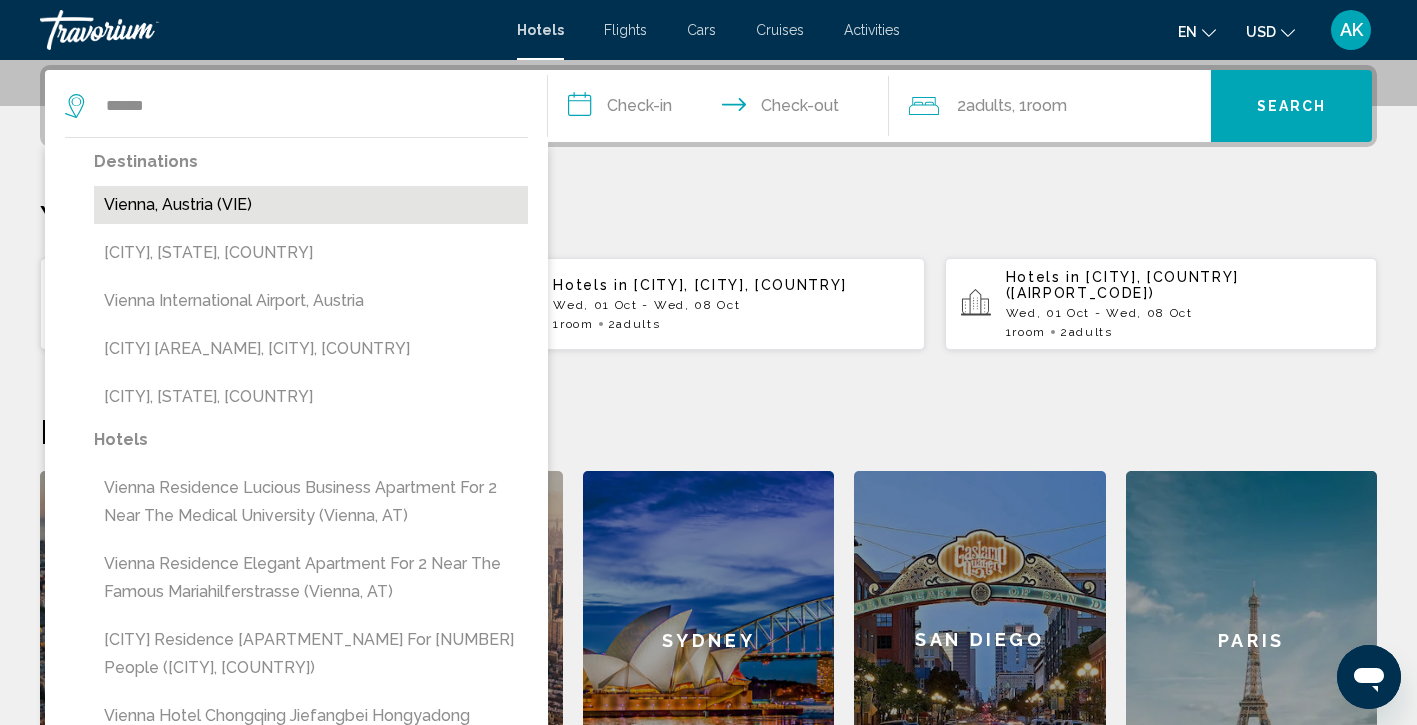 drag, startPoint x: 264, startPoint y: 599, endPoint x: 217, endPoint y: 198, distance: 403.74496 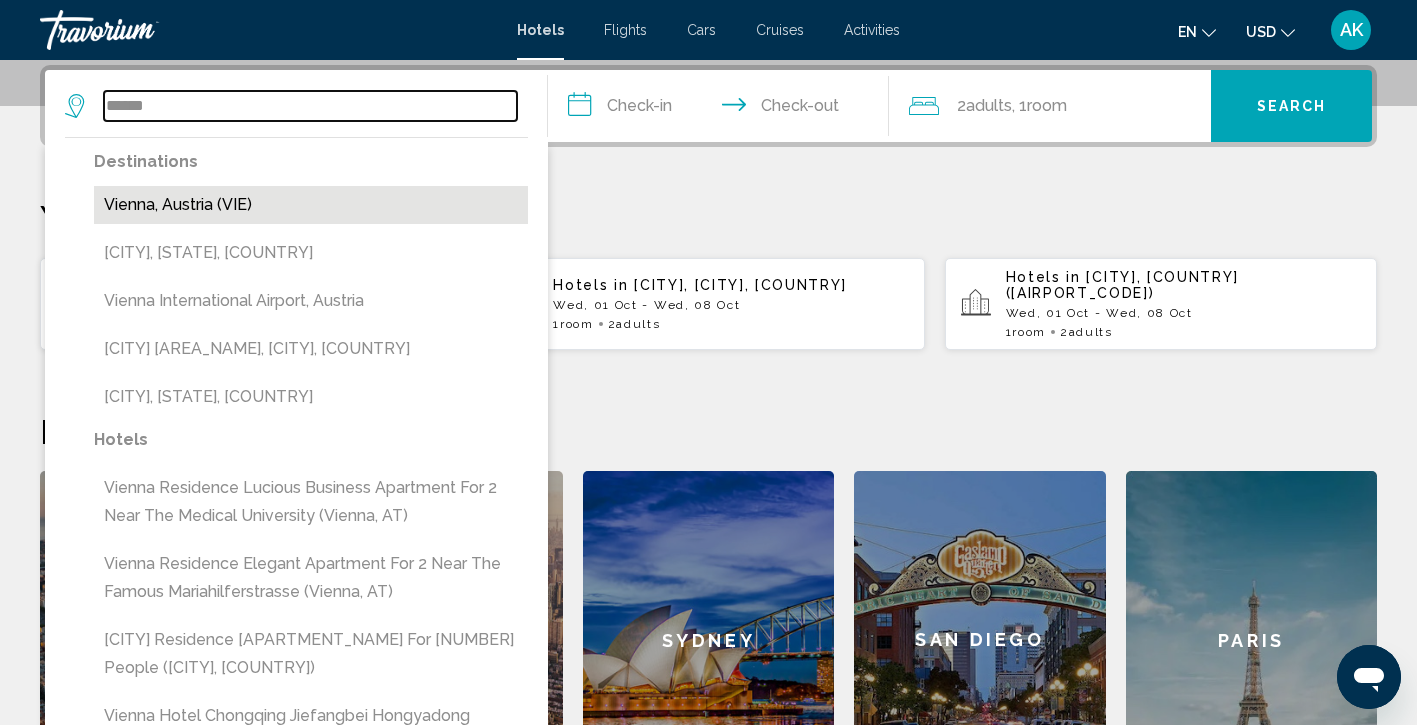 type on "**********" 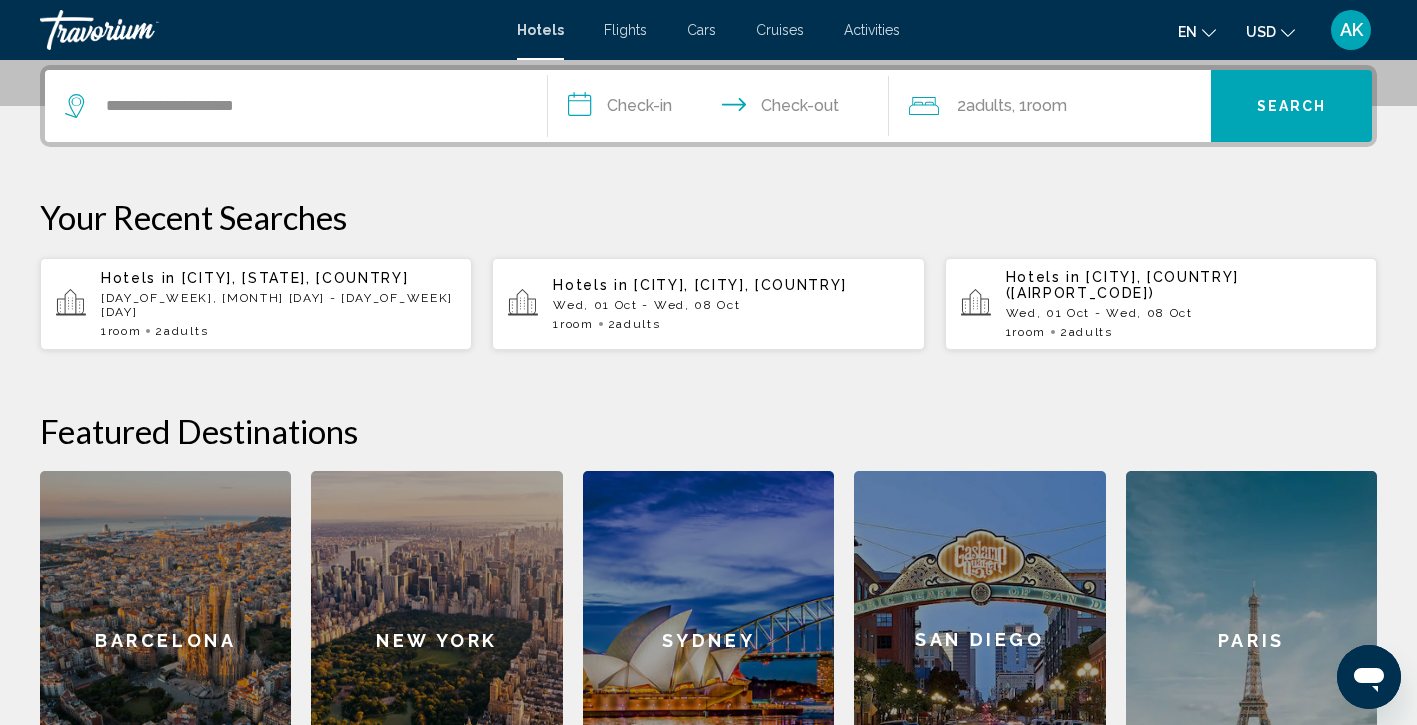 click on "**********" at bounding box center (723, 109) 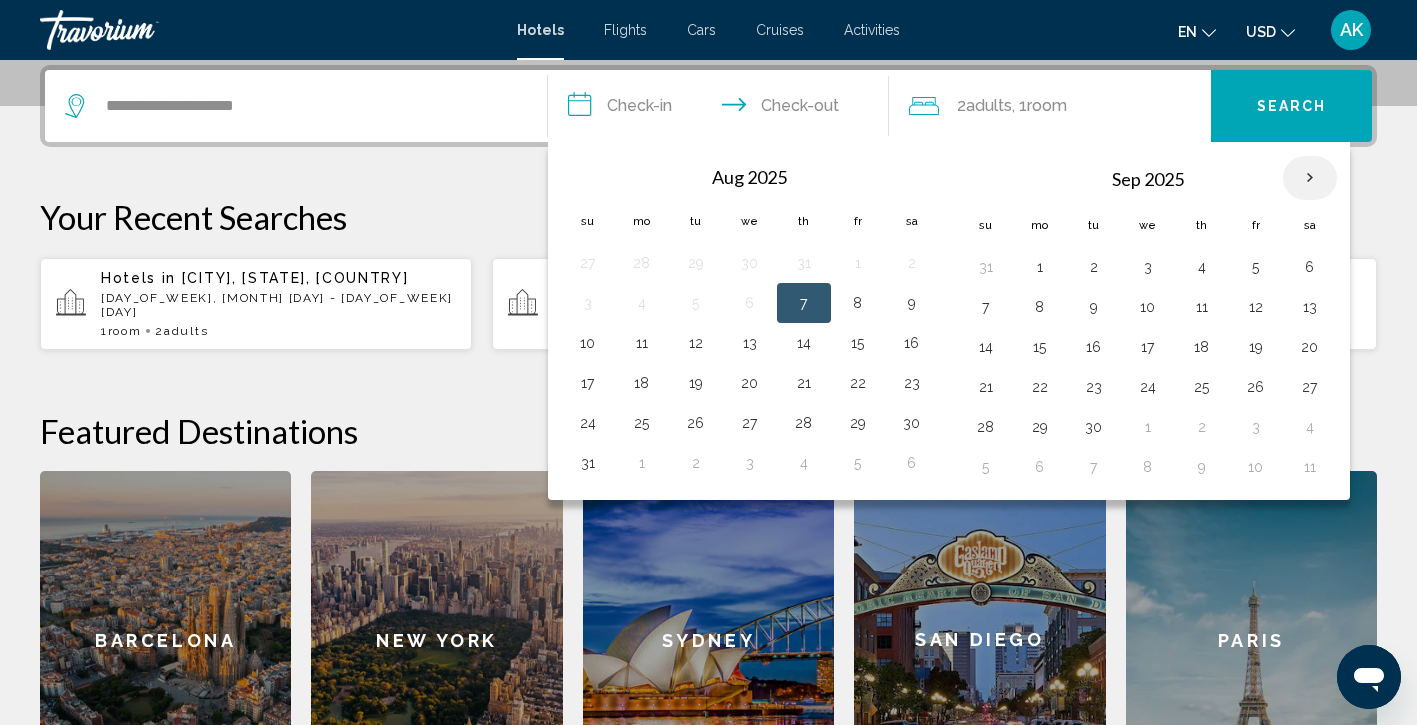 click at bounding box center [1310, 178] 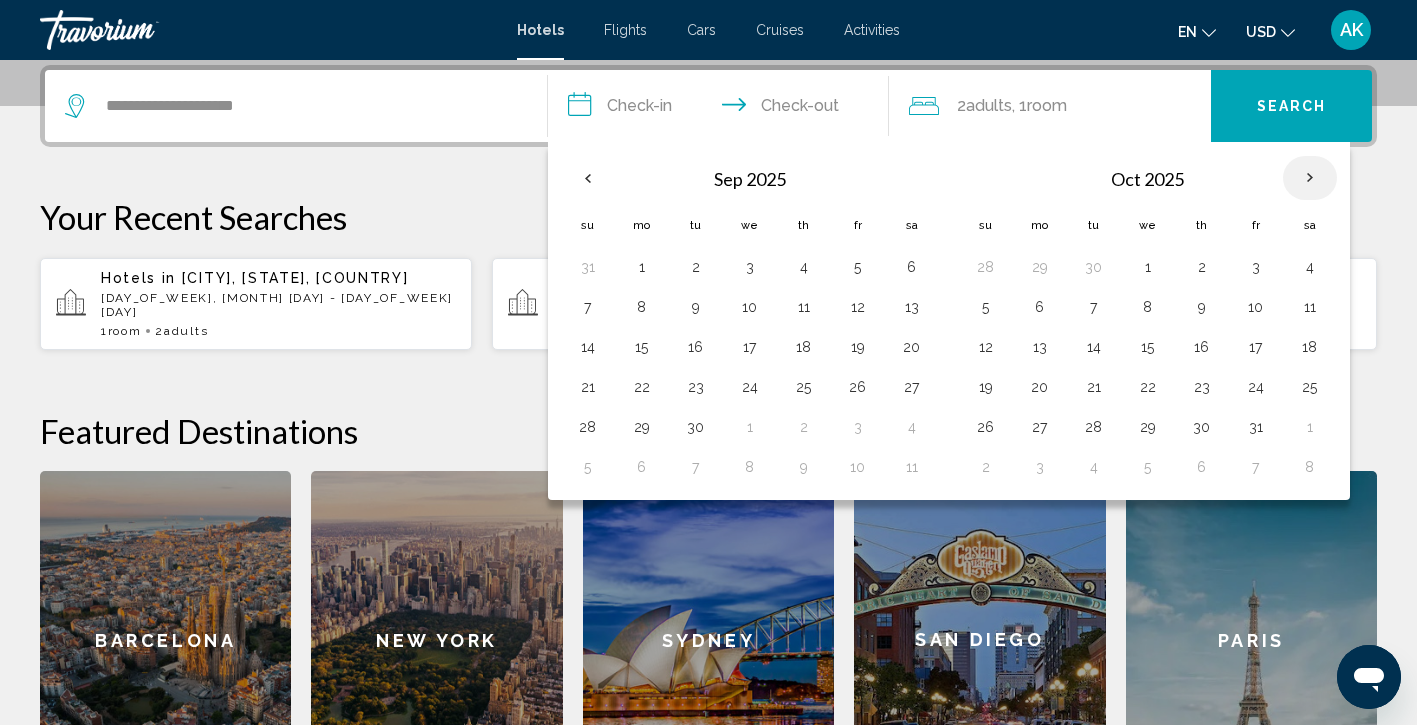 click at bounding box center (1310, 178) 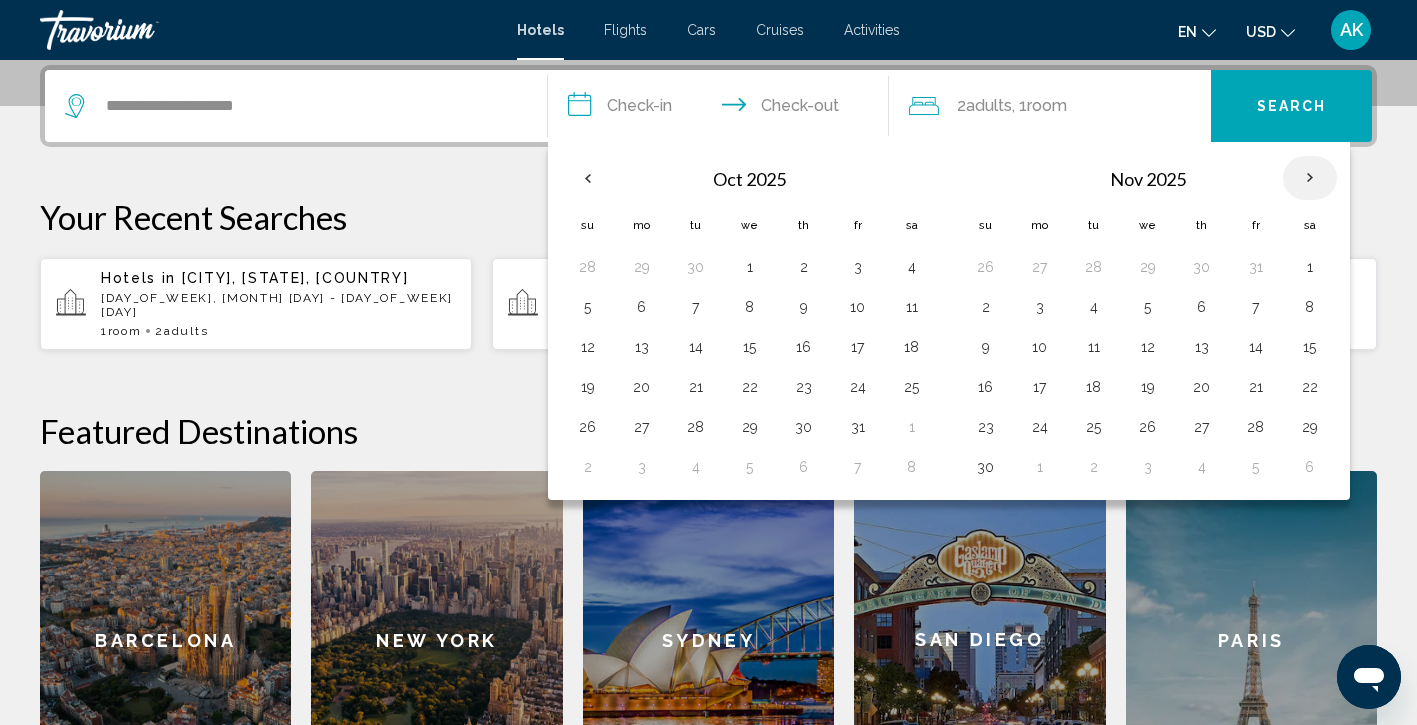 click at bounding box center (1310, 178) 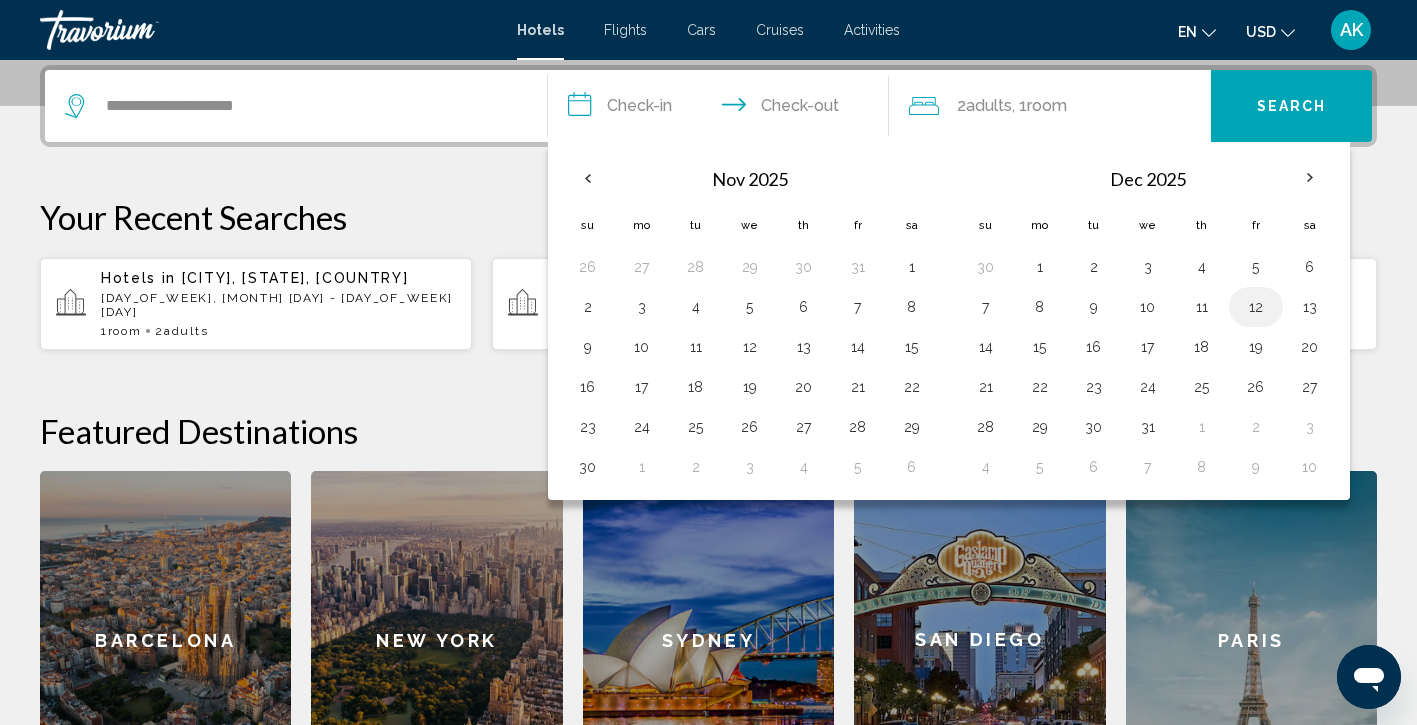 click on "12" at bounding box center [1256, 307] 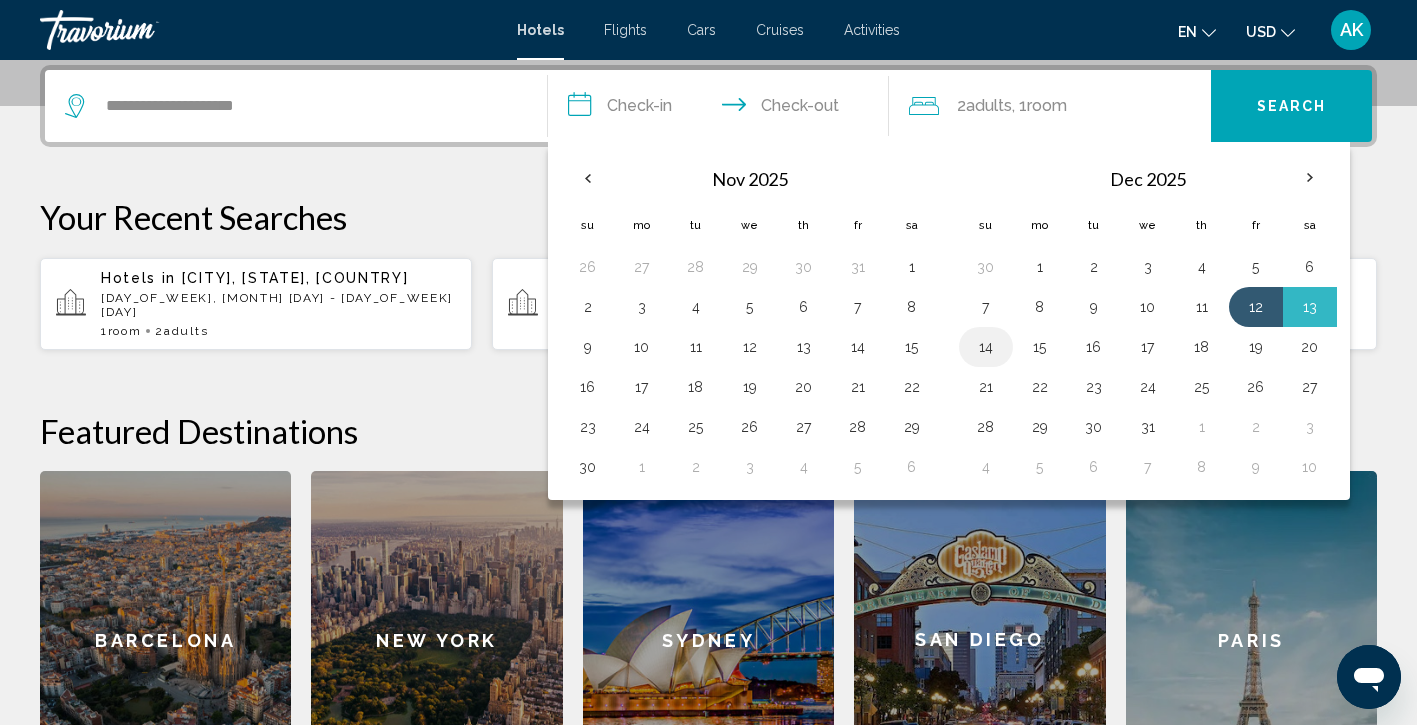 click on "14" at bounding box center [986, 347] 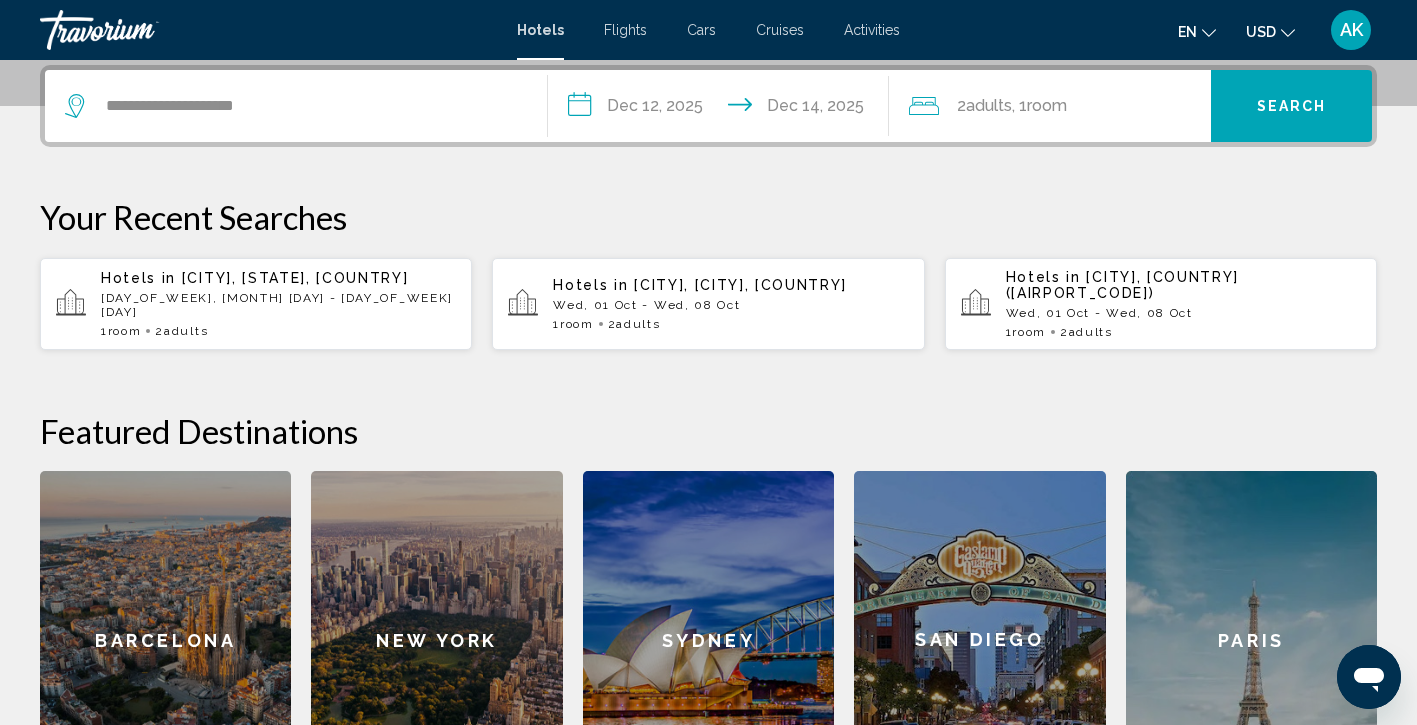 click on "**********" at bounding box center (723, 109) 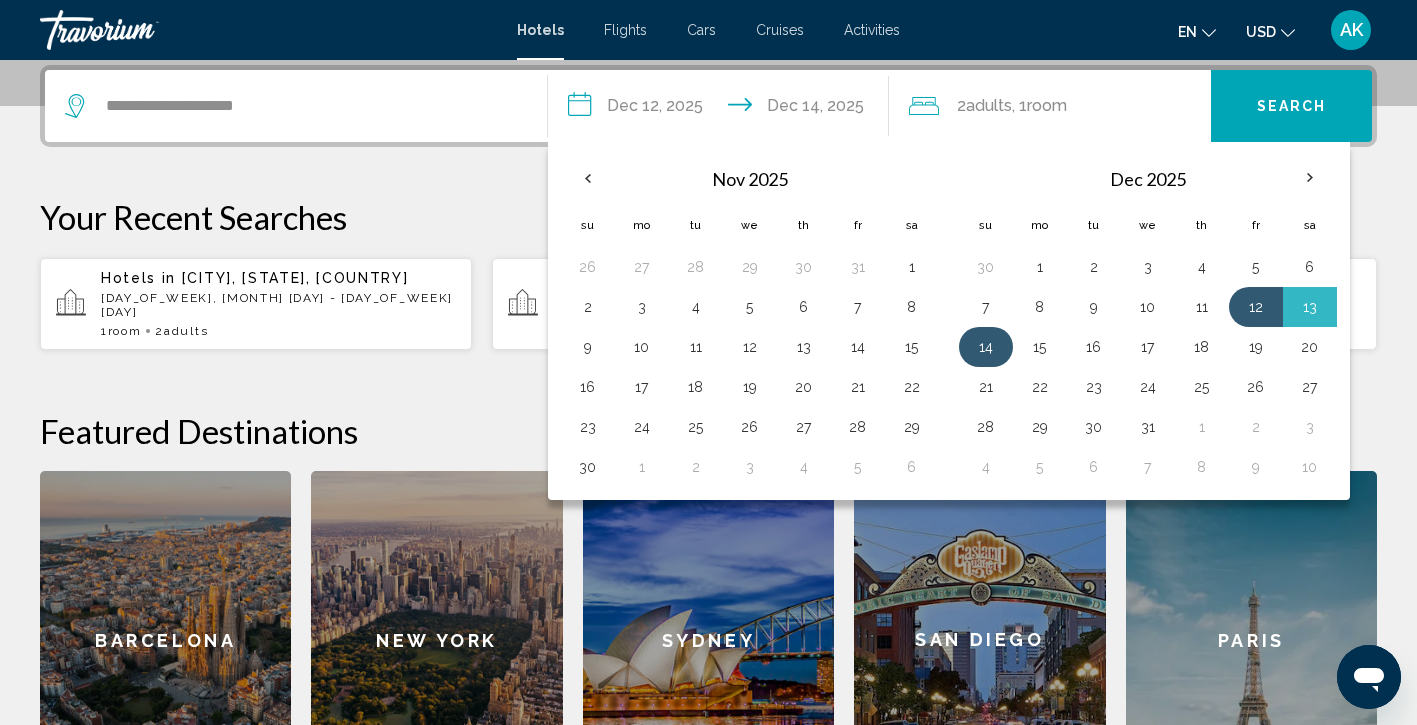 click on "14" at bounding box center (986, 347) 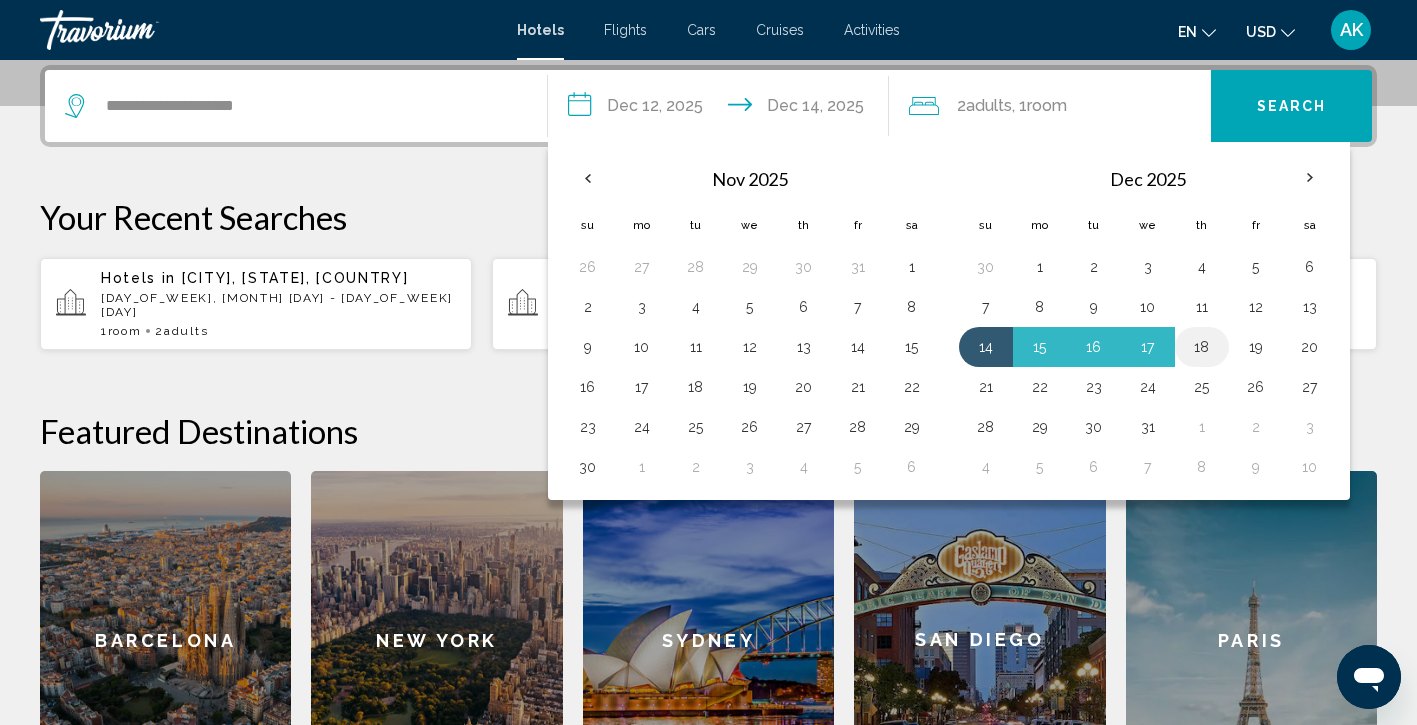 click on "18" at bounding box center [1202, 347] 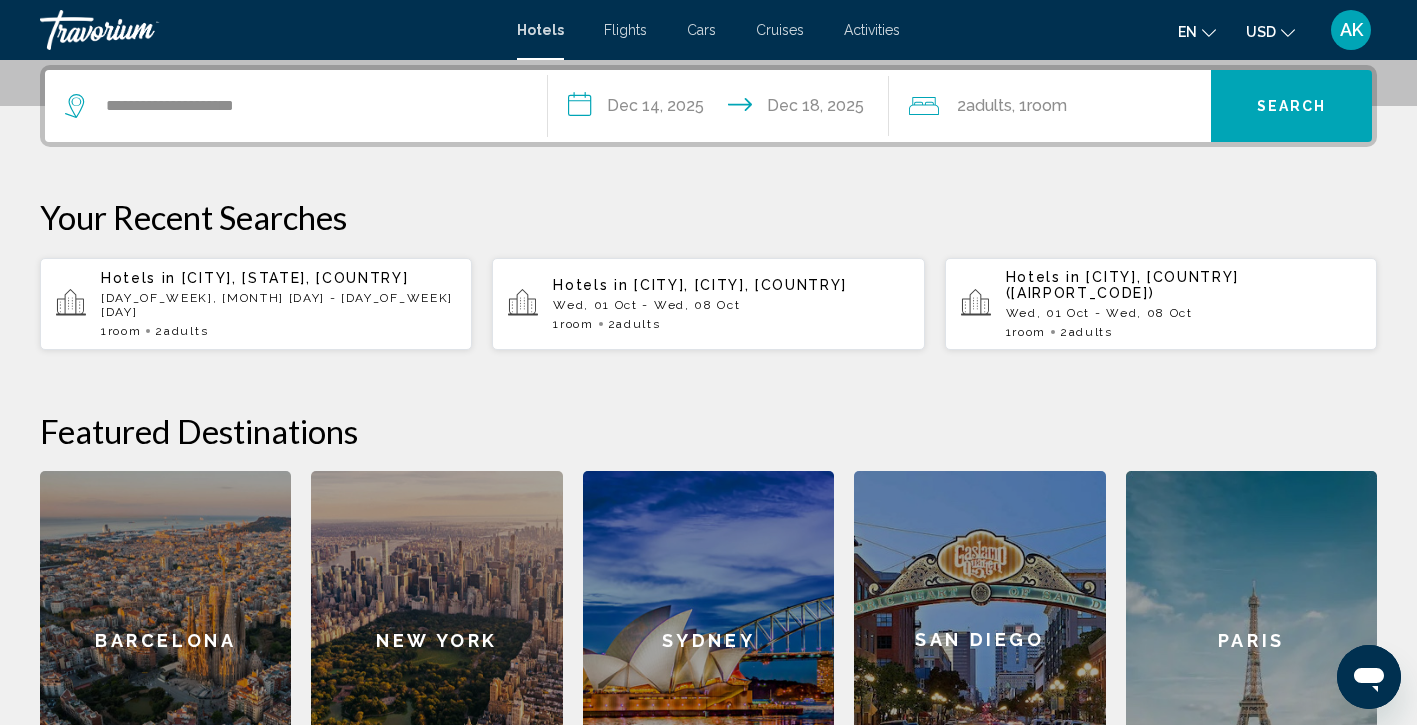 click on "Search" at bounding box center (1291, 106) 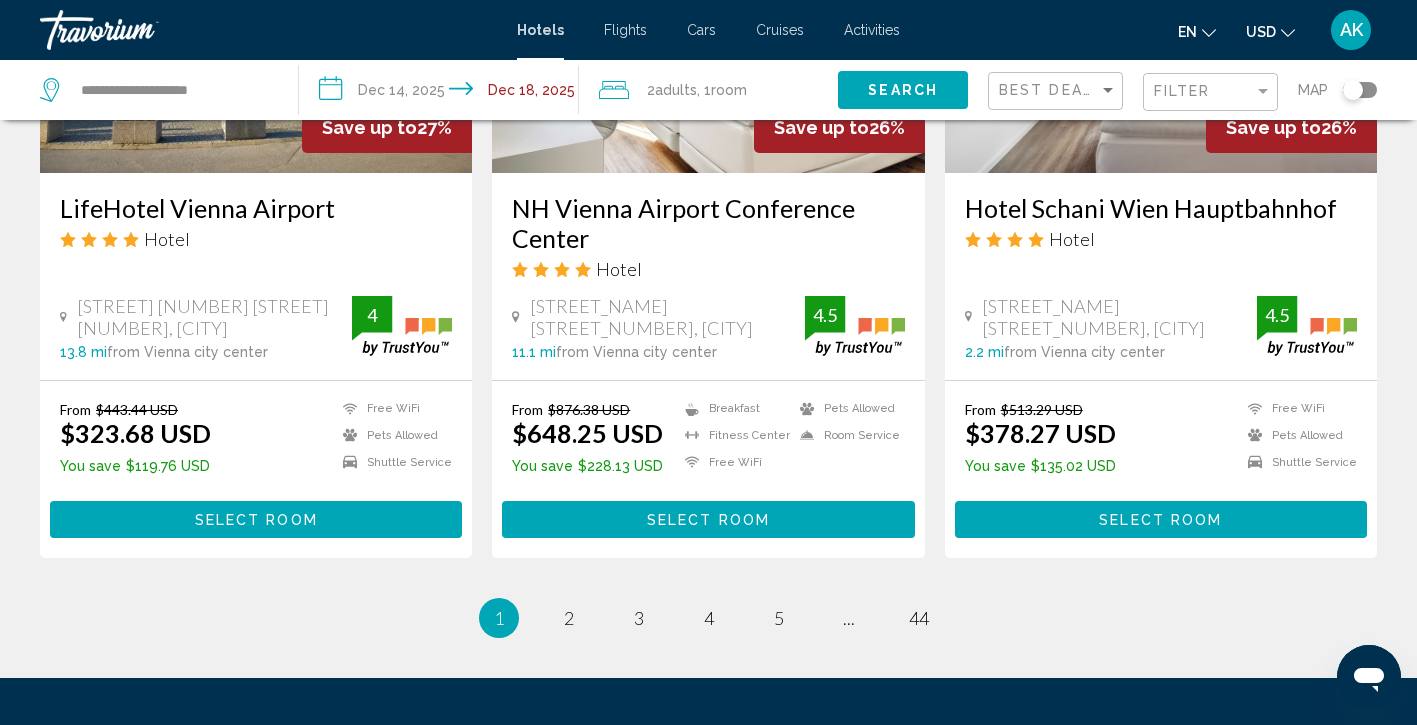 scroll, scrollTop: 2522, scrollLeft: 0, axis: vertical 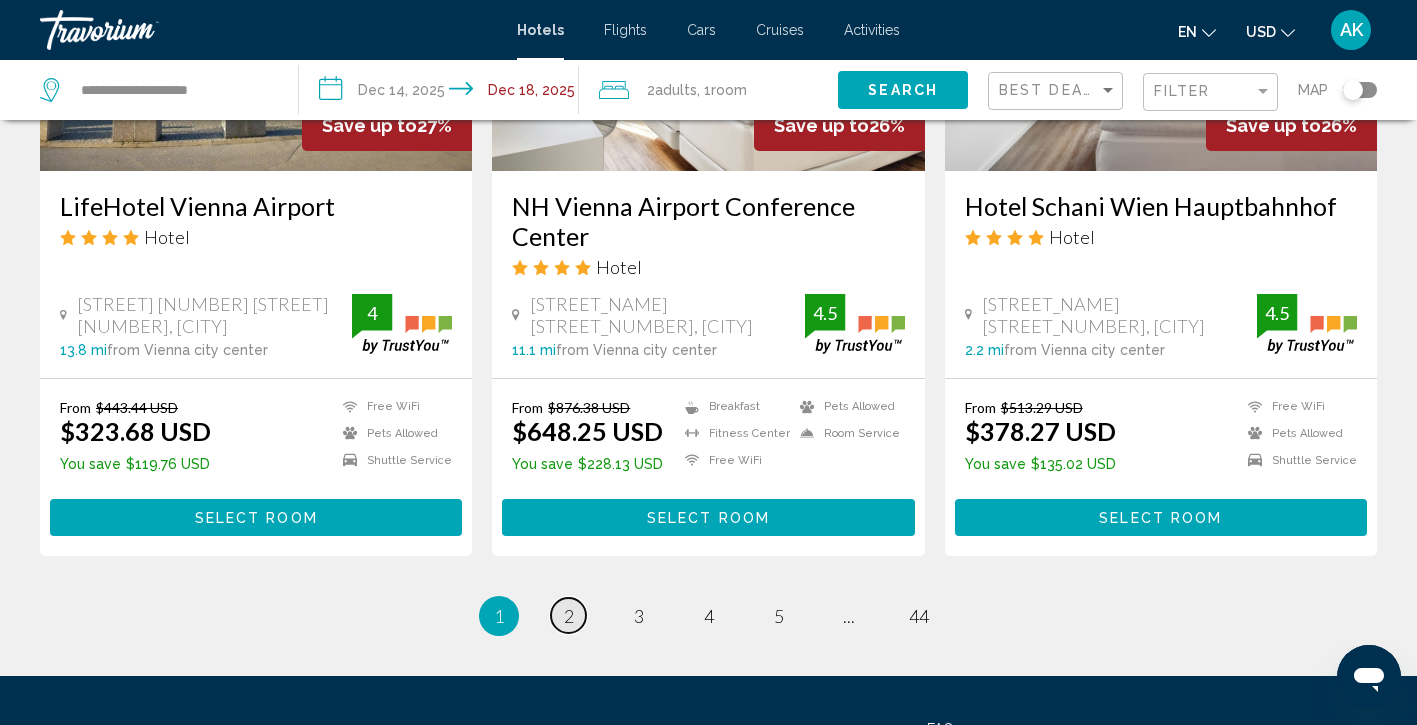 click on "2" at bounding box center [569, 616] 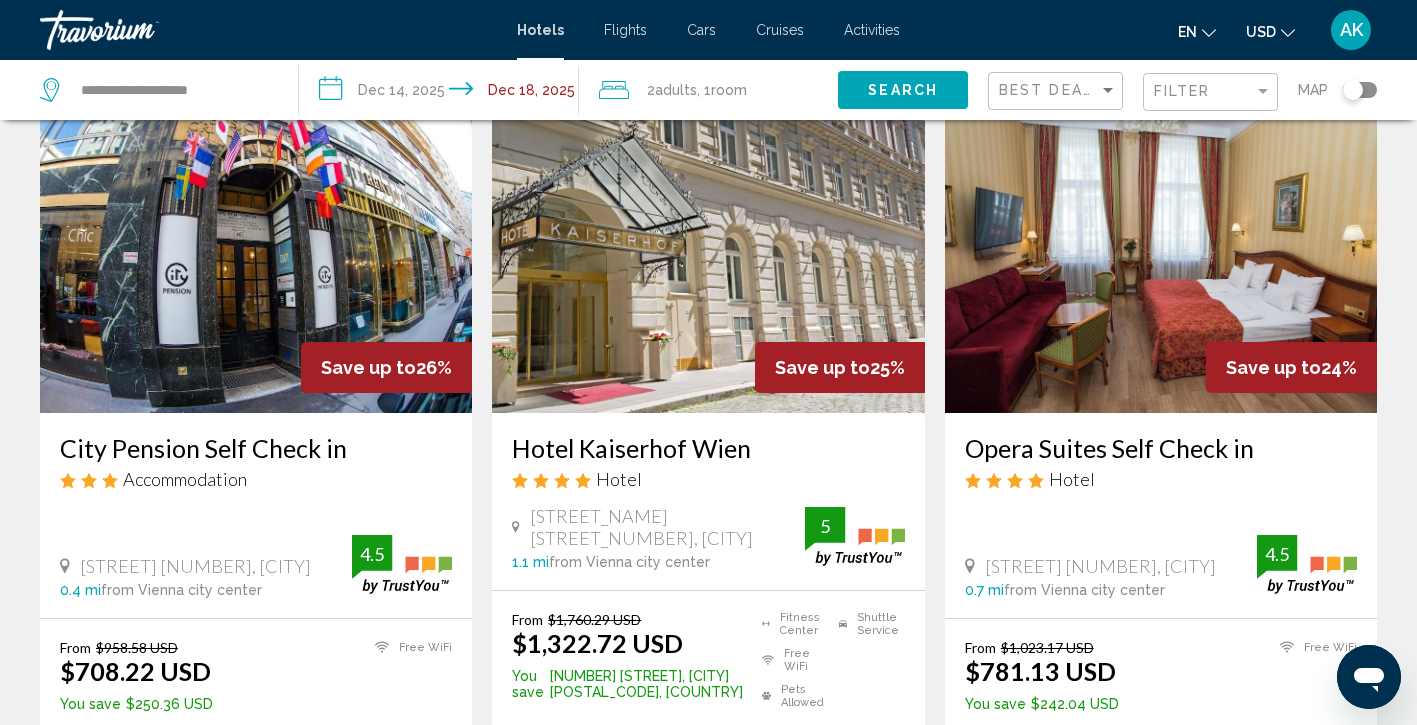 scroll, scrollTop: 60, scrollLeft: 0, axis: vertical 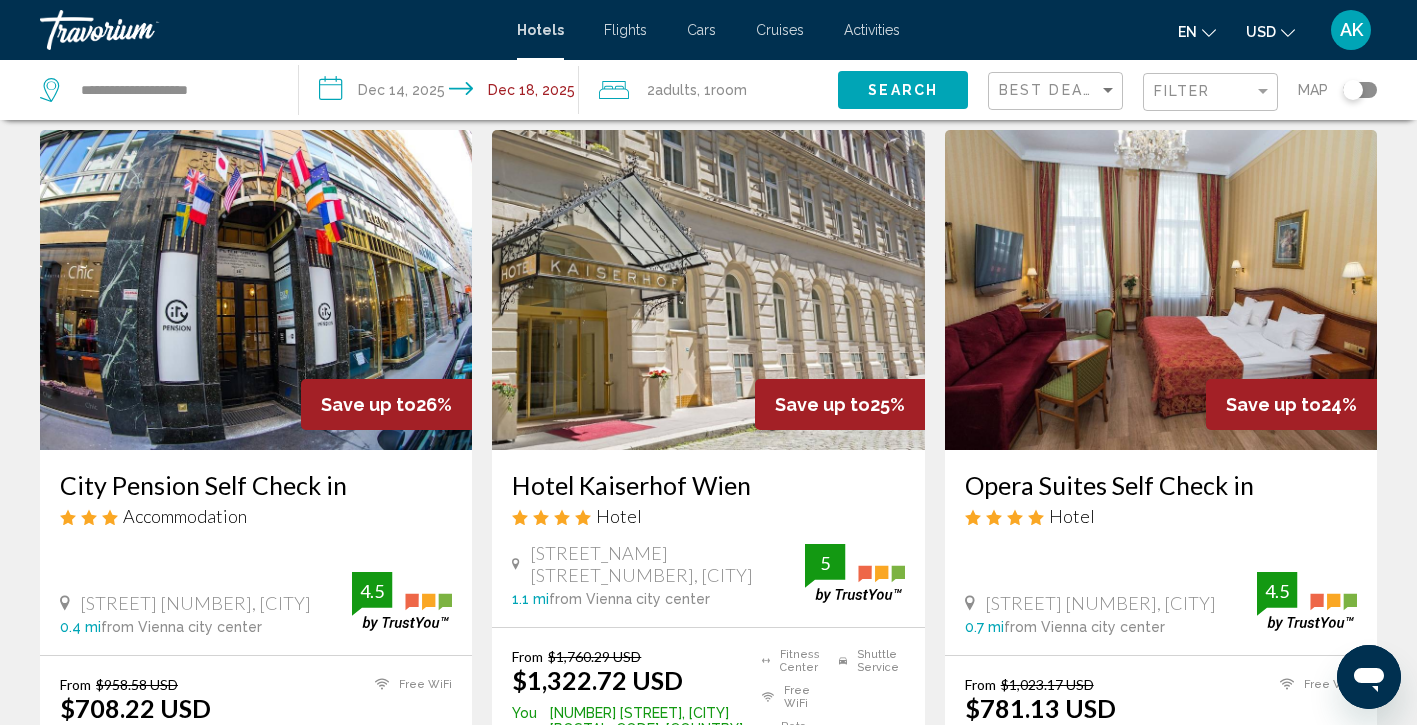 click at bounding box center (708, 290) 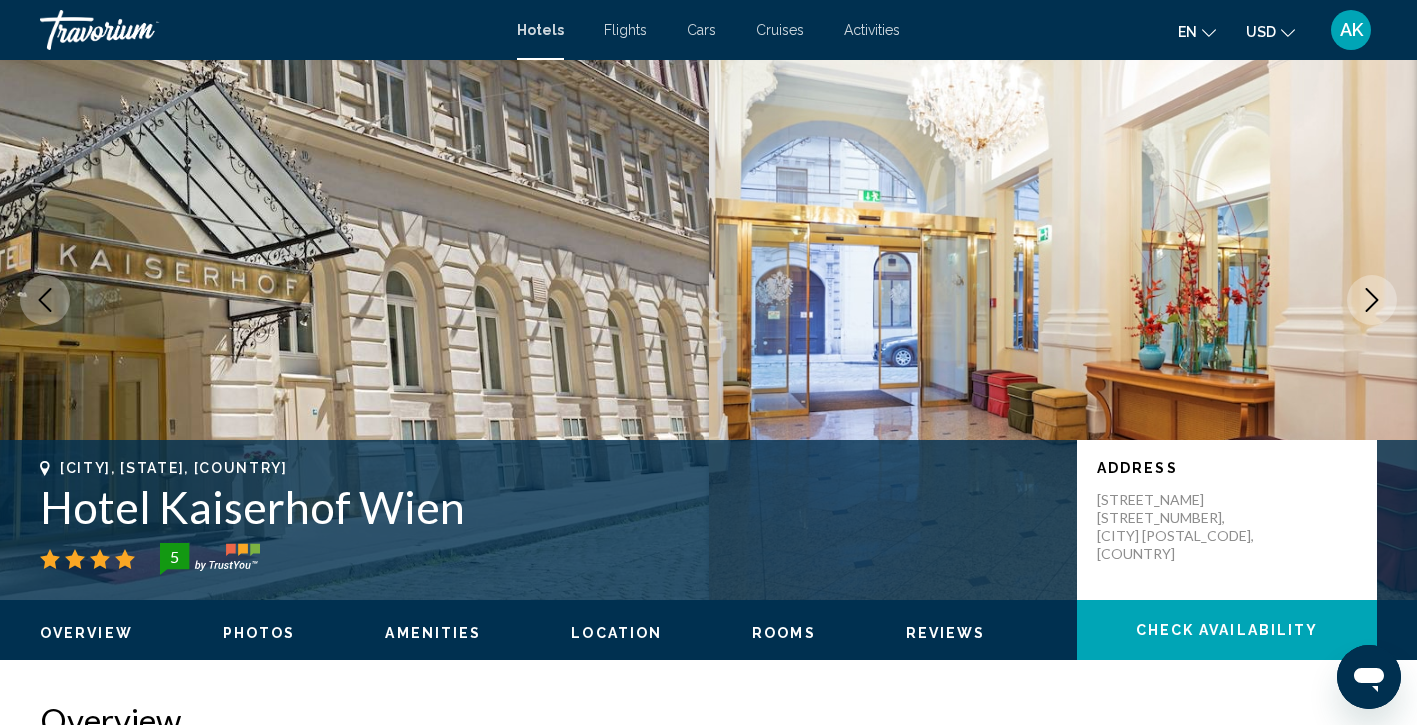 scroll, scrollTop: 0, scrollLeft: 0, axis: both 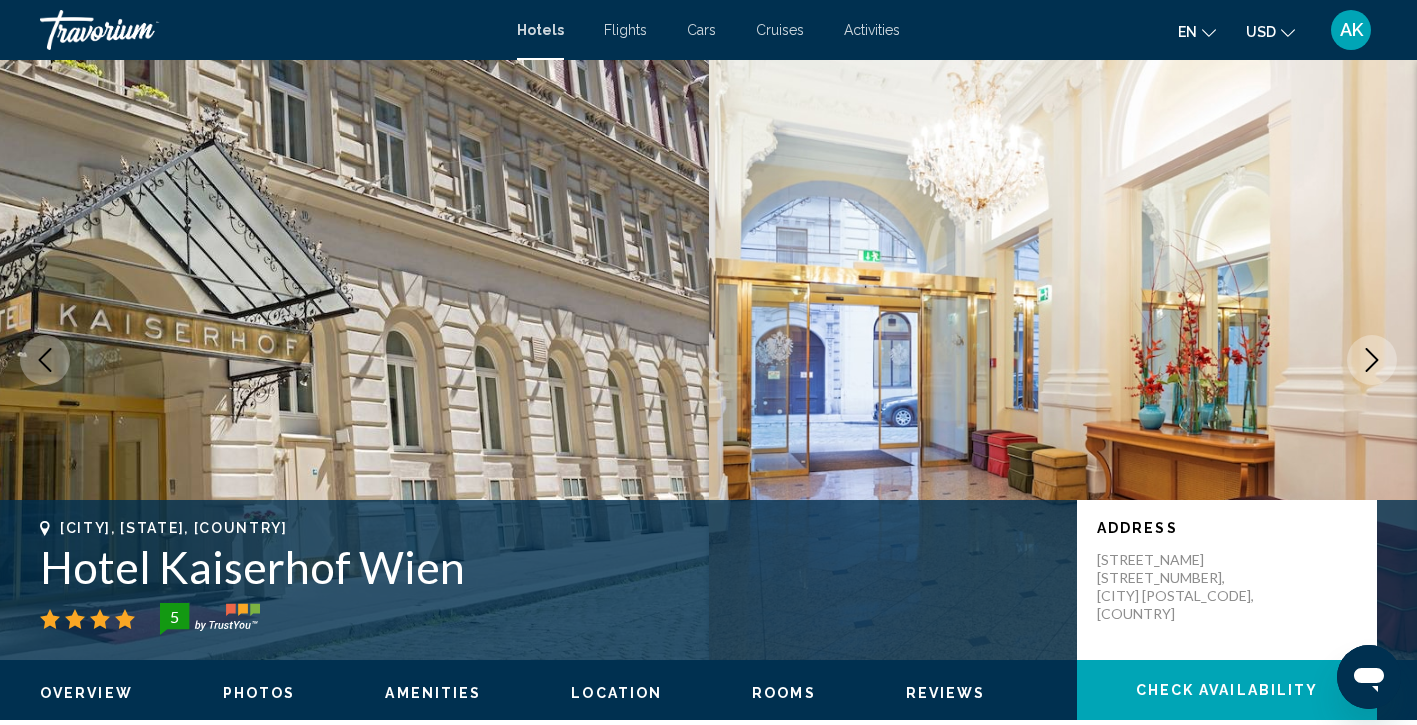 click at bounding box center [1372, 360] 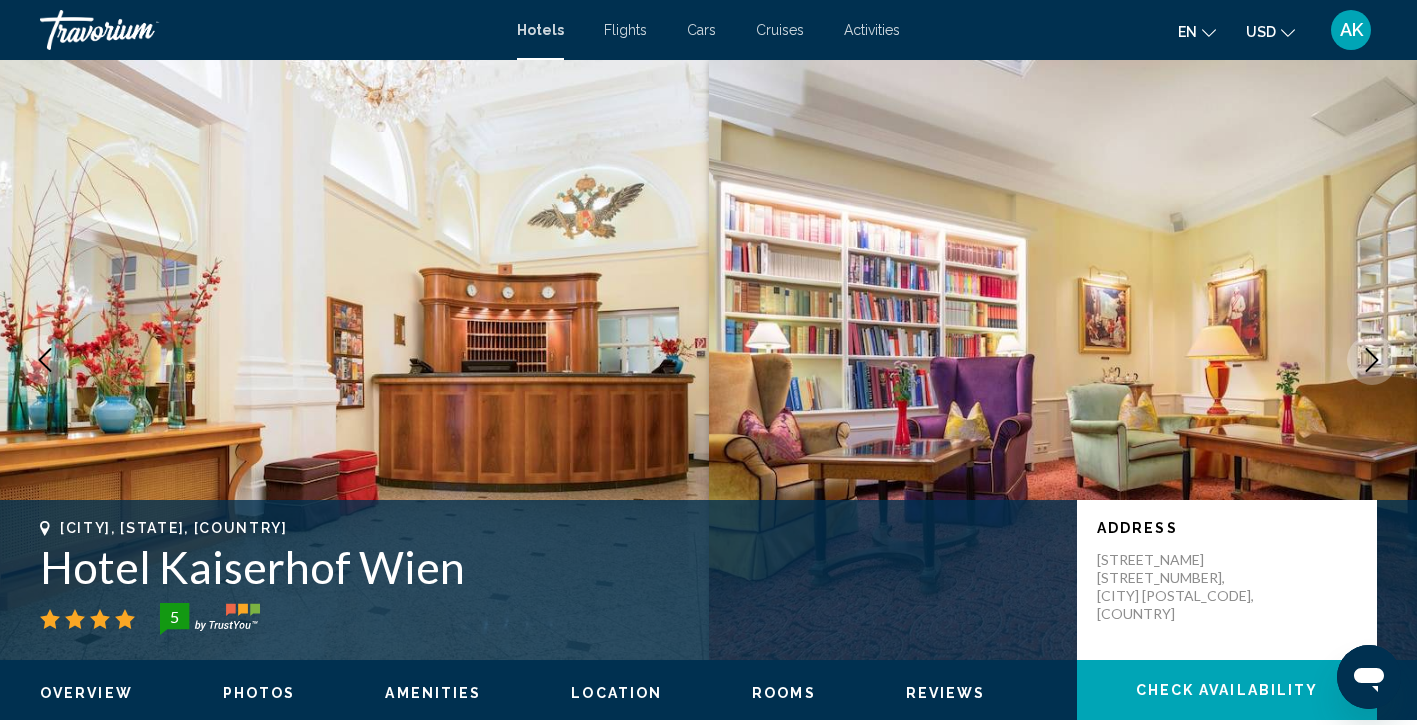 click 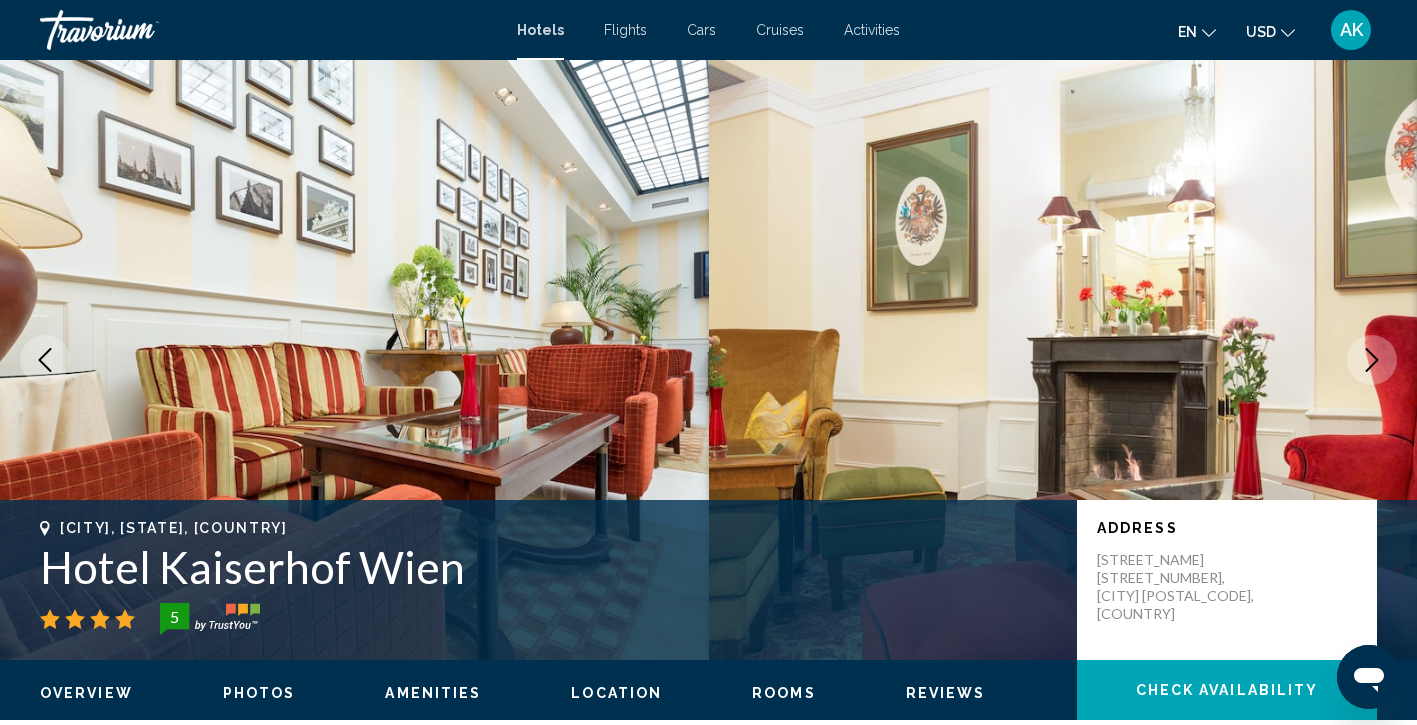 click 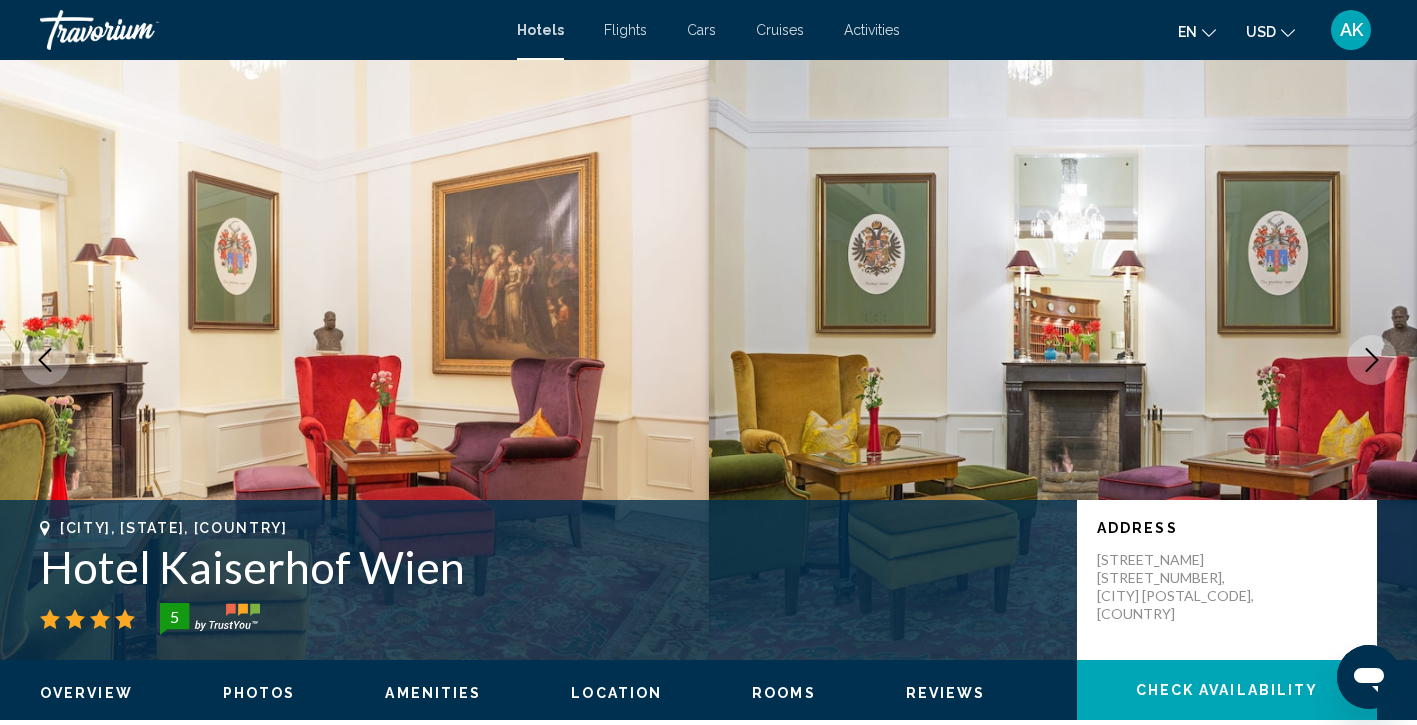click 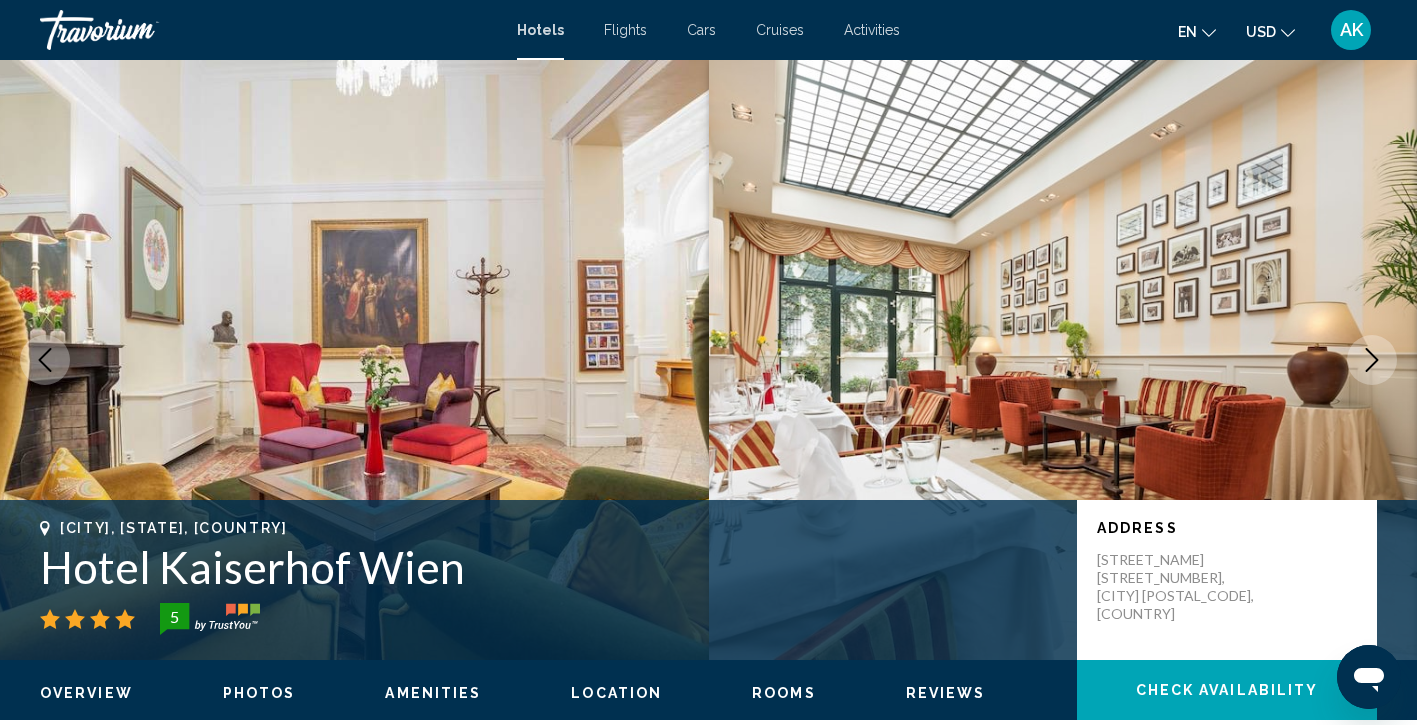 click 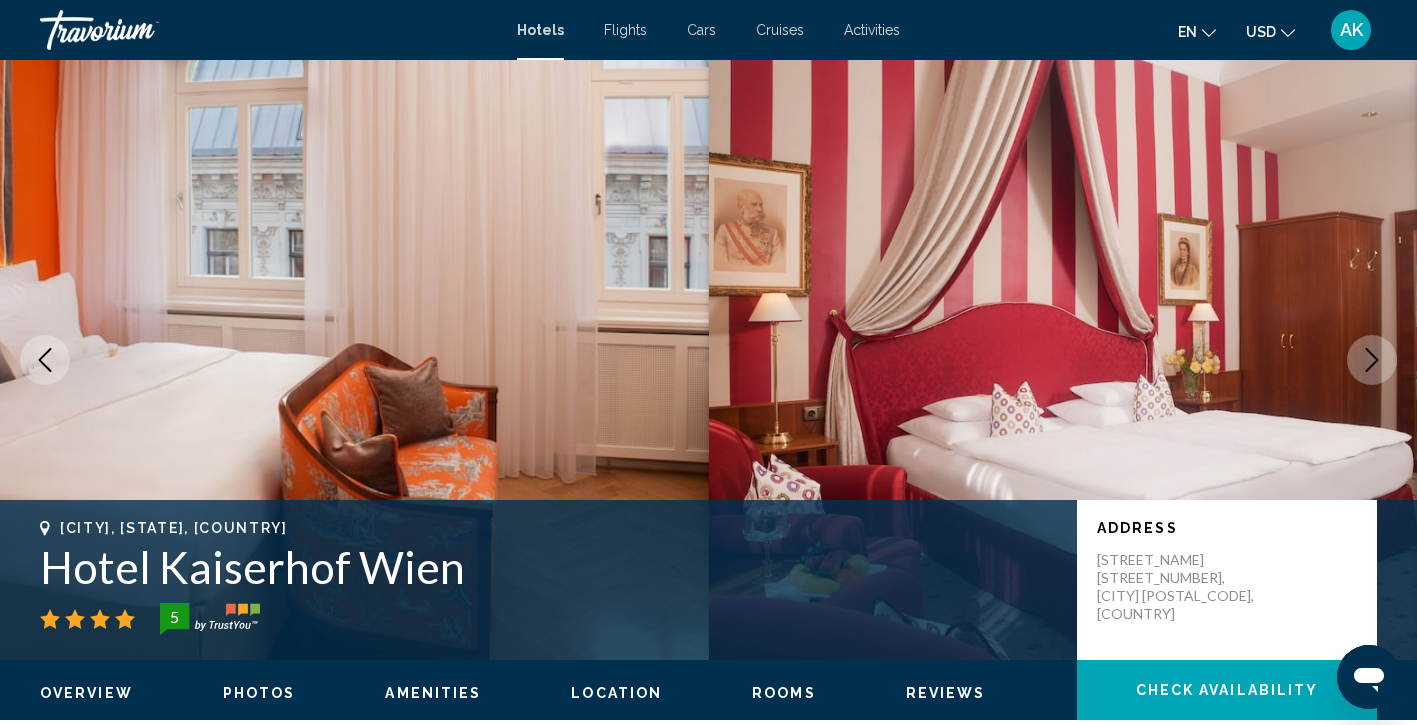 click 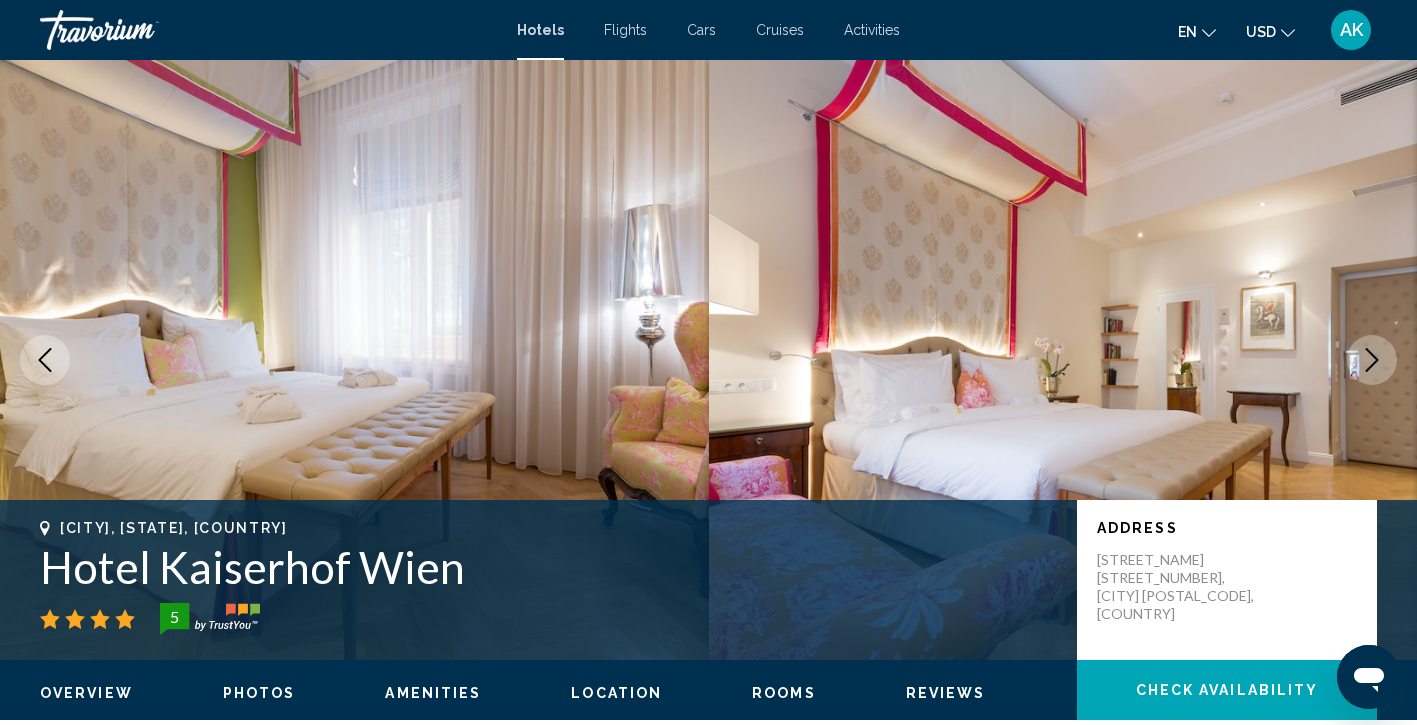 click 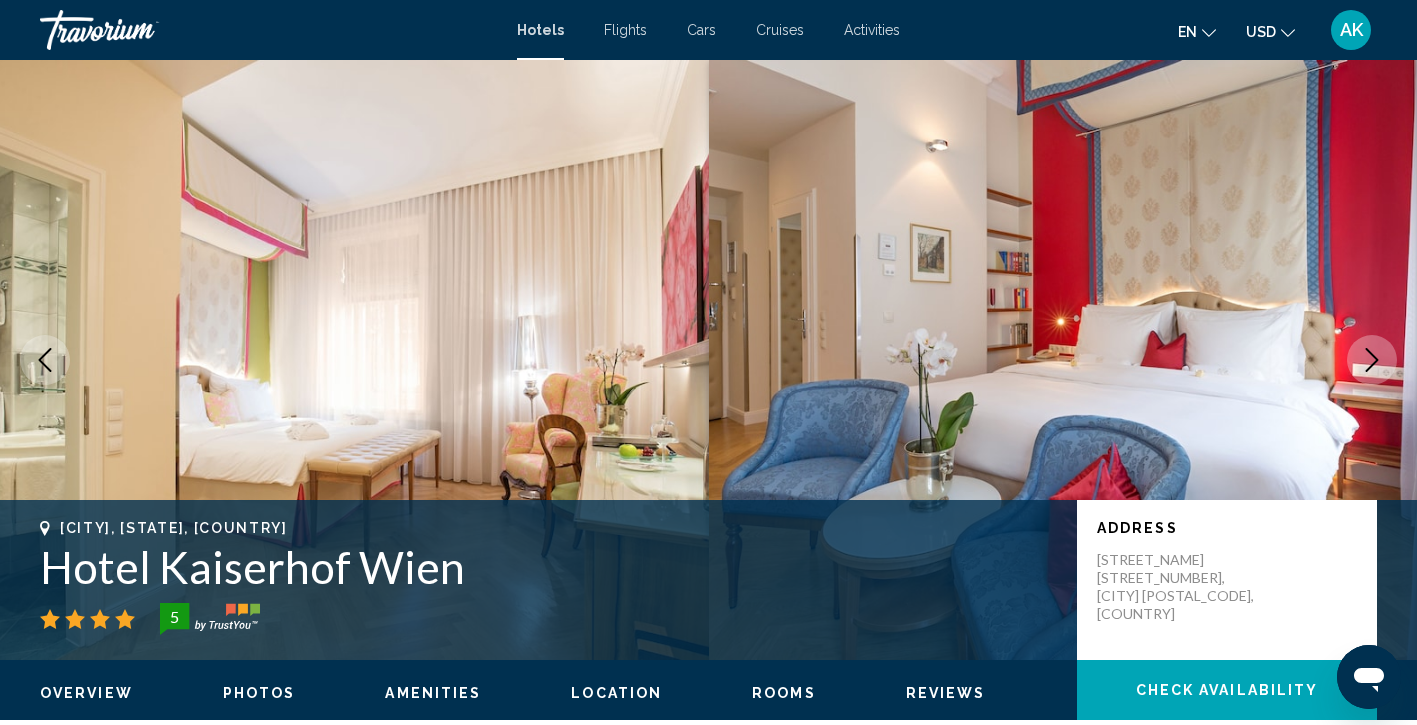 click 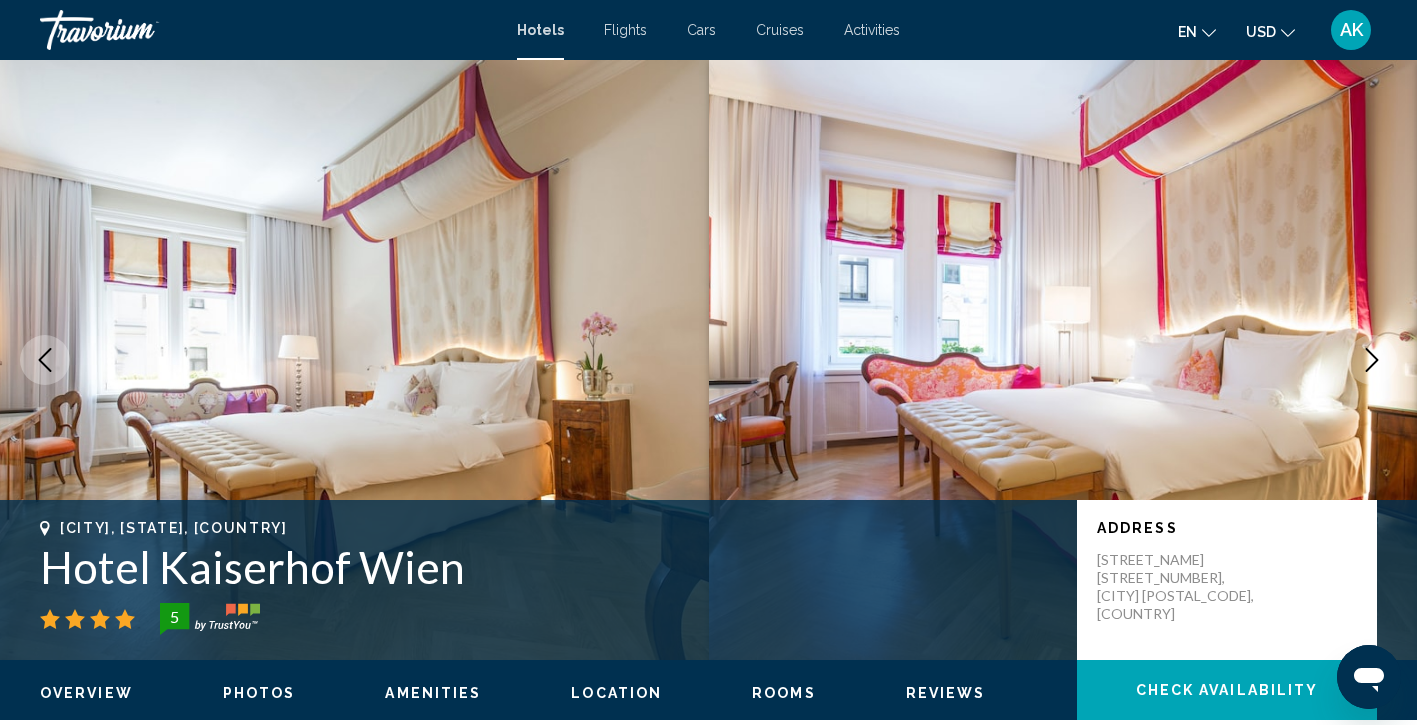 click 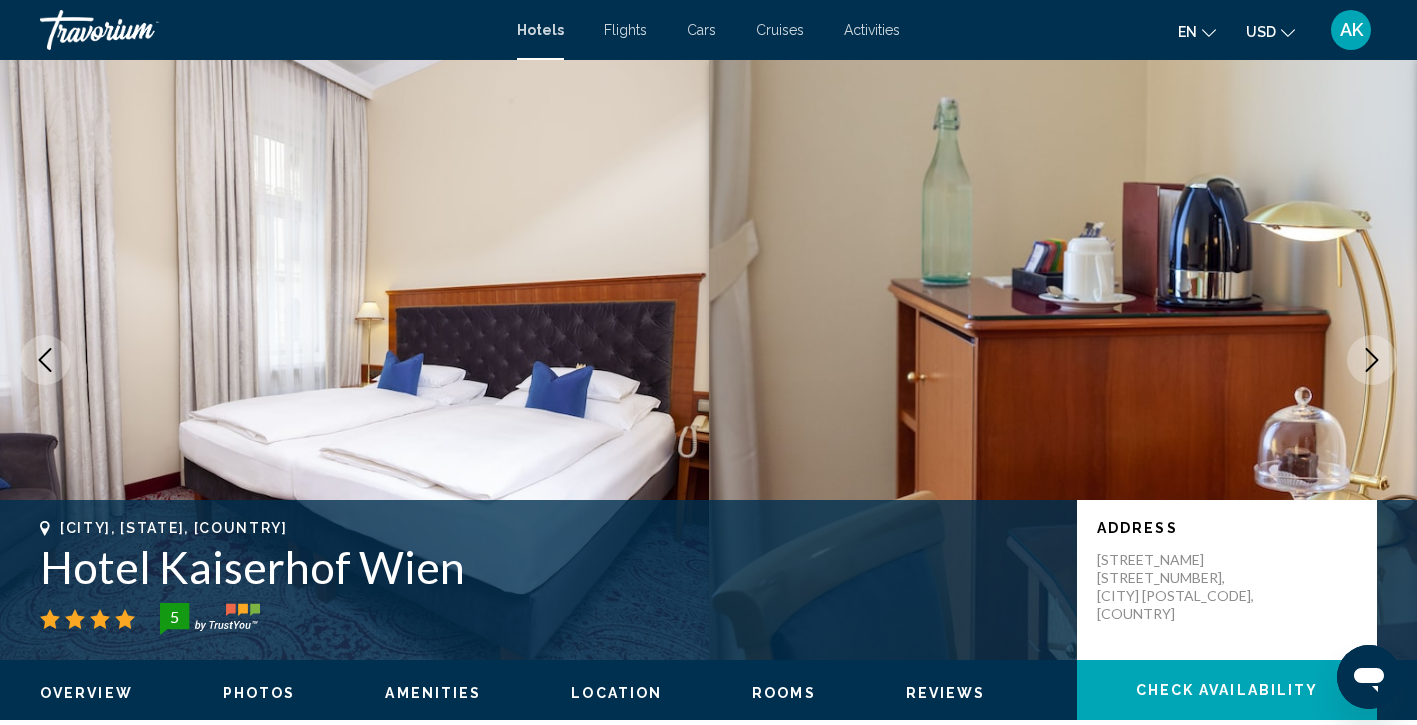 click 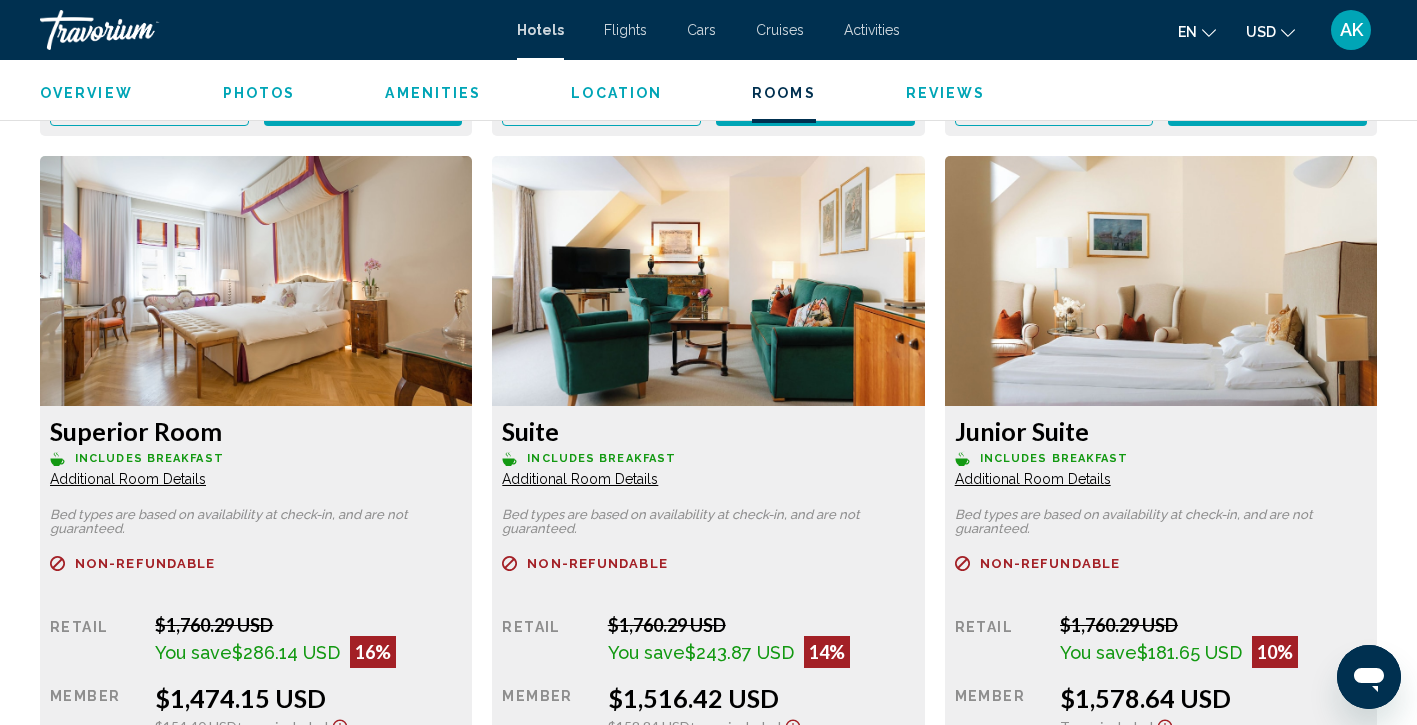 scroll, scrollTop: 4827, scrollLeft: 0, axis: vertical 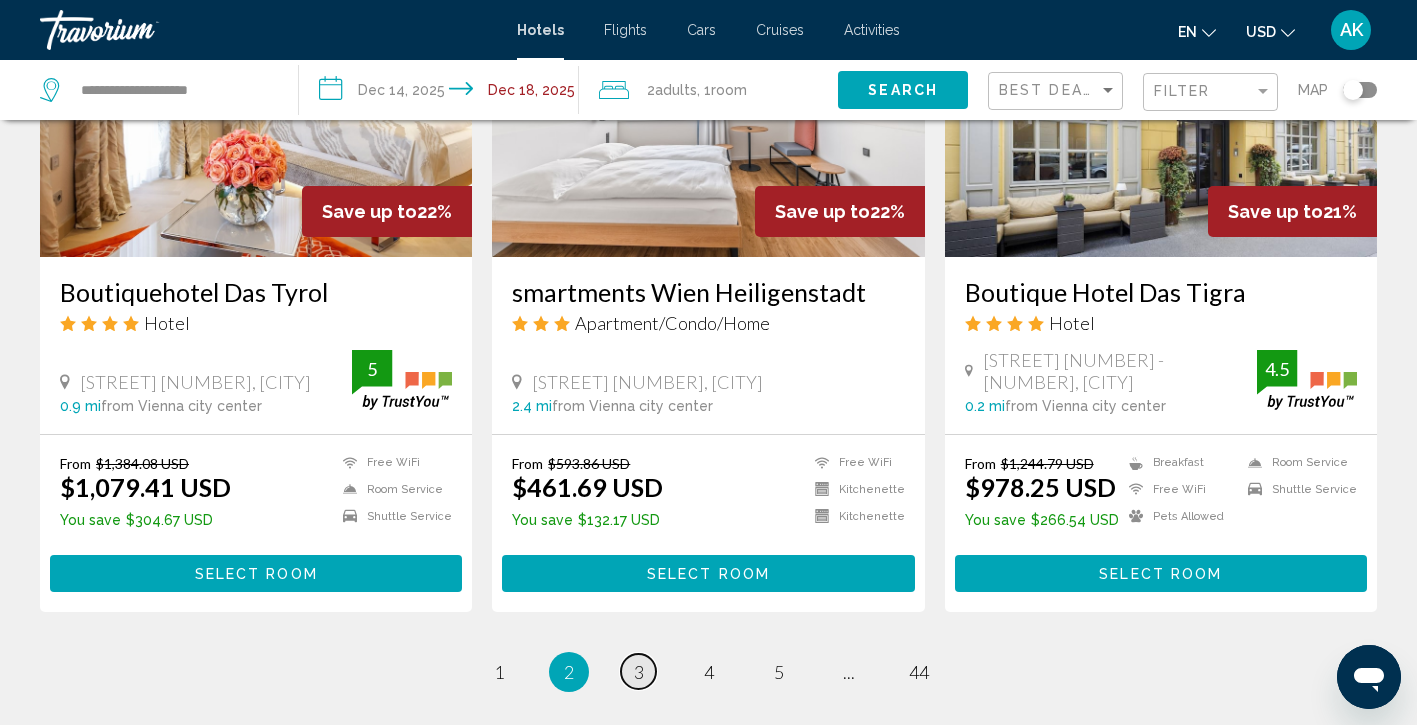 click on "3" at bounding box center [639, 672] 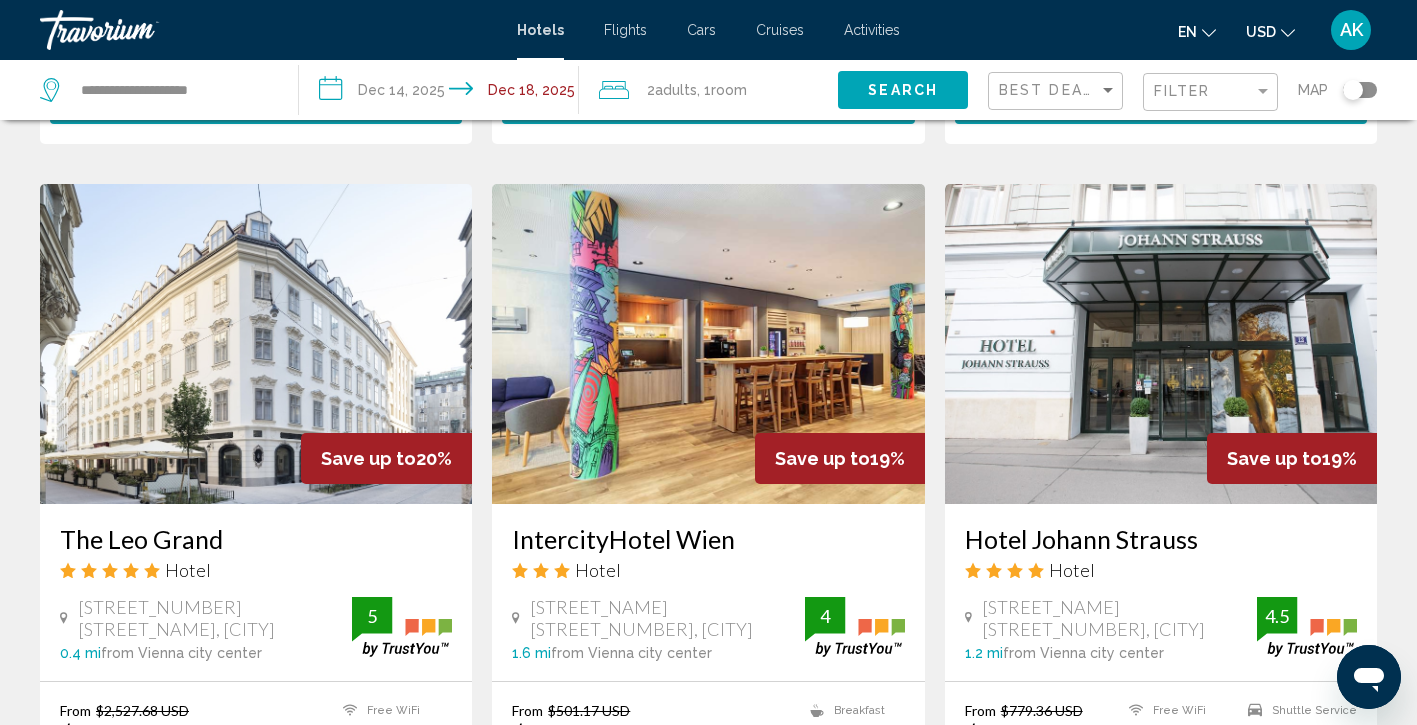 scroll, scrollTop: 735, scrollLeft: 0, axis: vertical 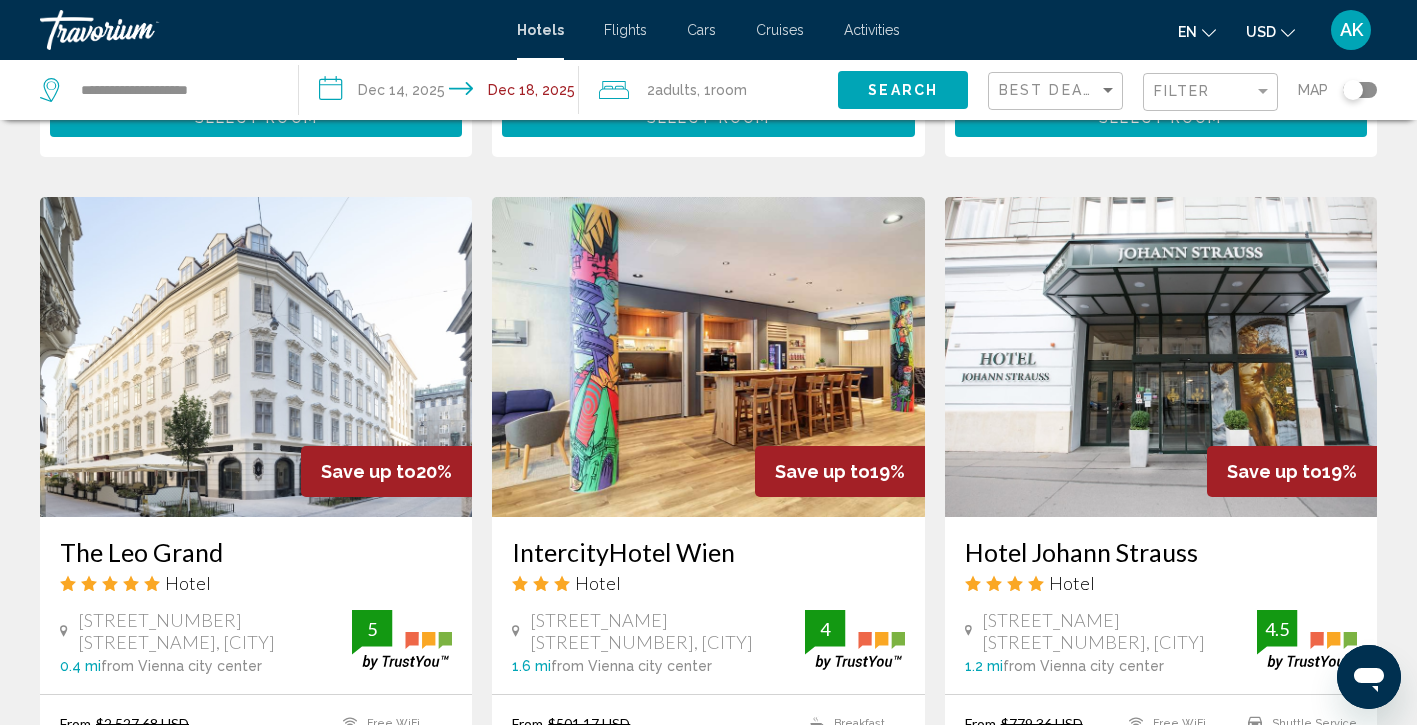 click at bounding box center (1161, 357) 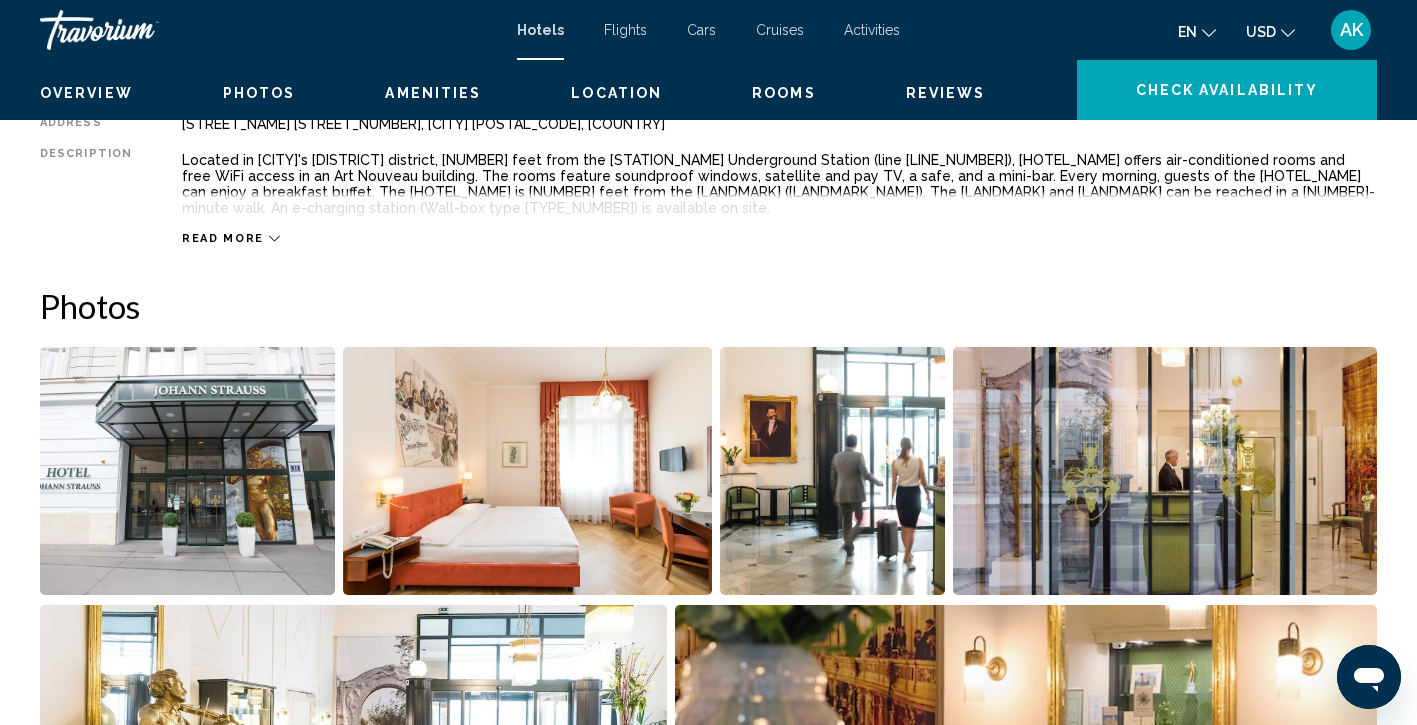scroll, scrollTop: 0, scrollLeft: 0, axis: both 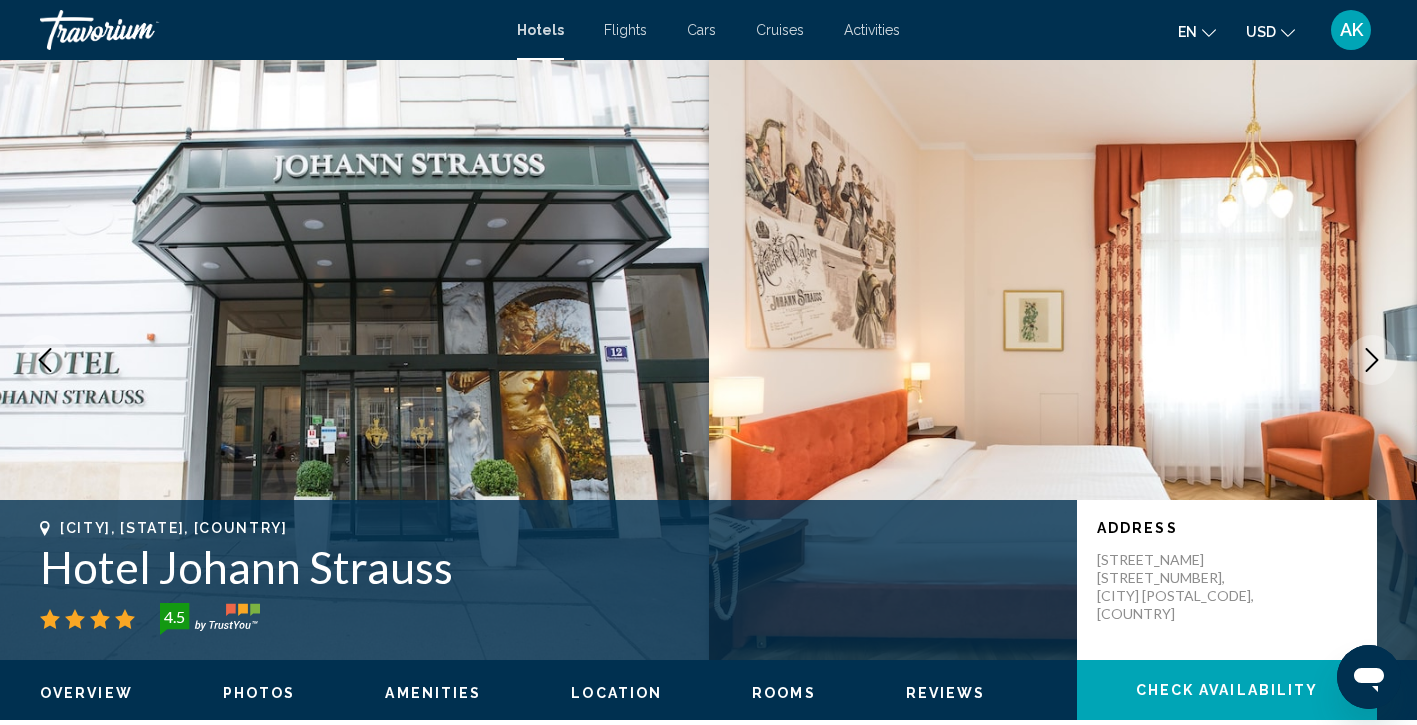 click 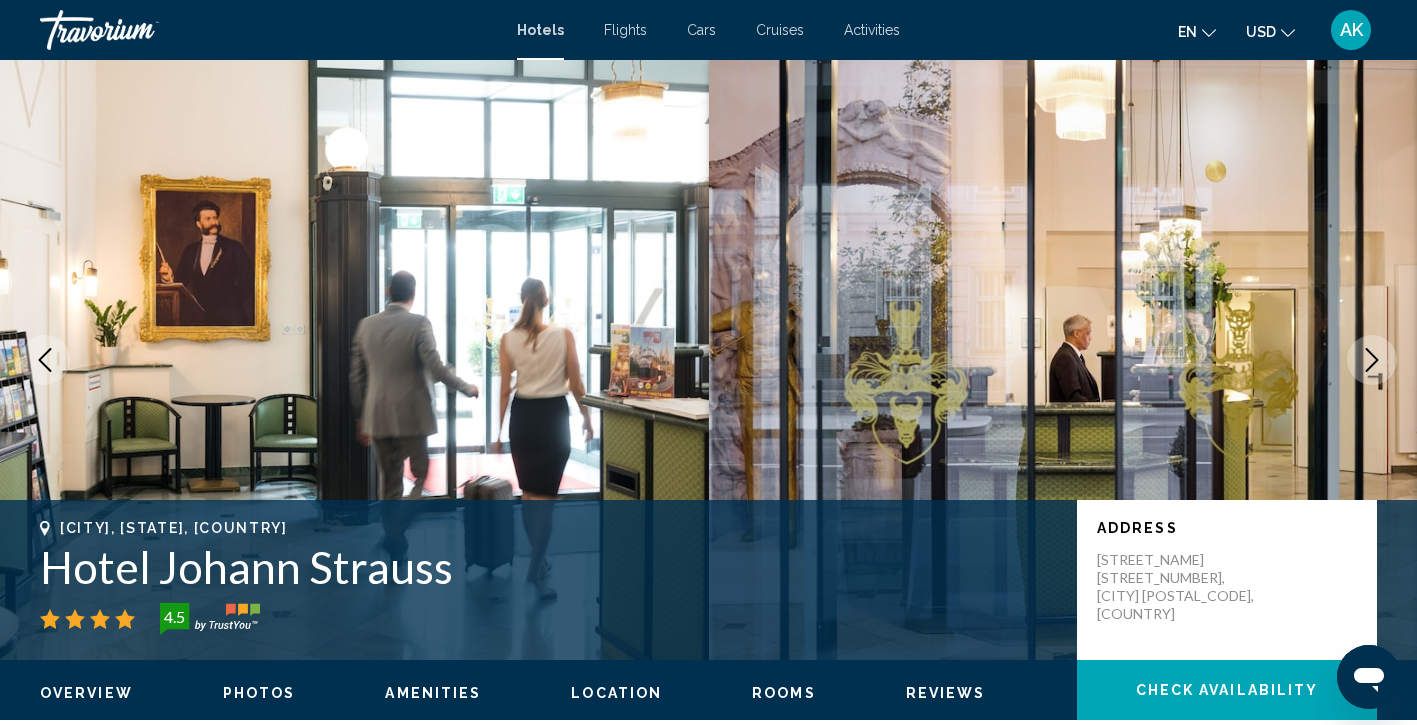 click 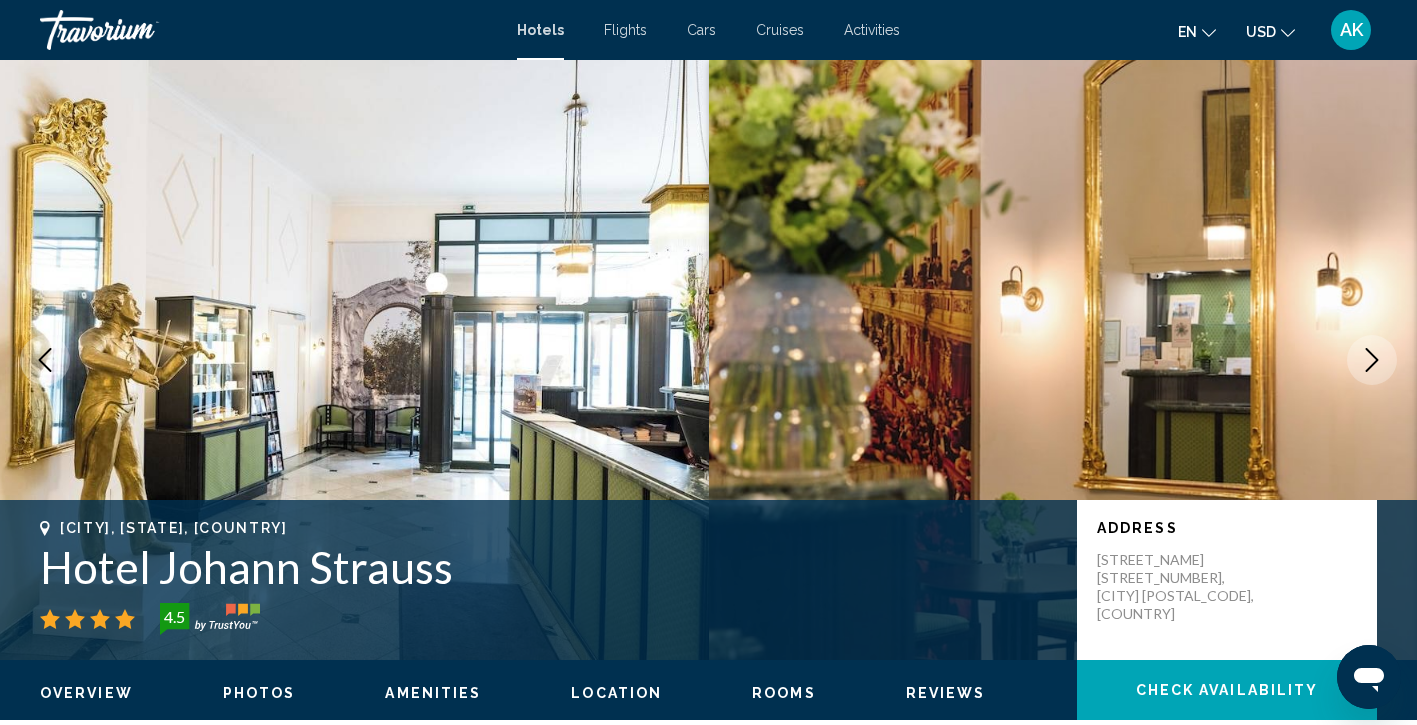 click at bounding box center (1372, 360) 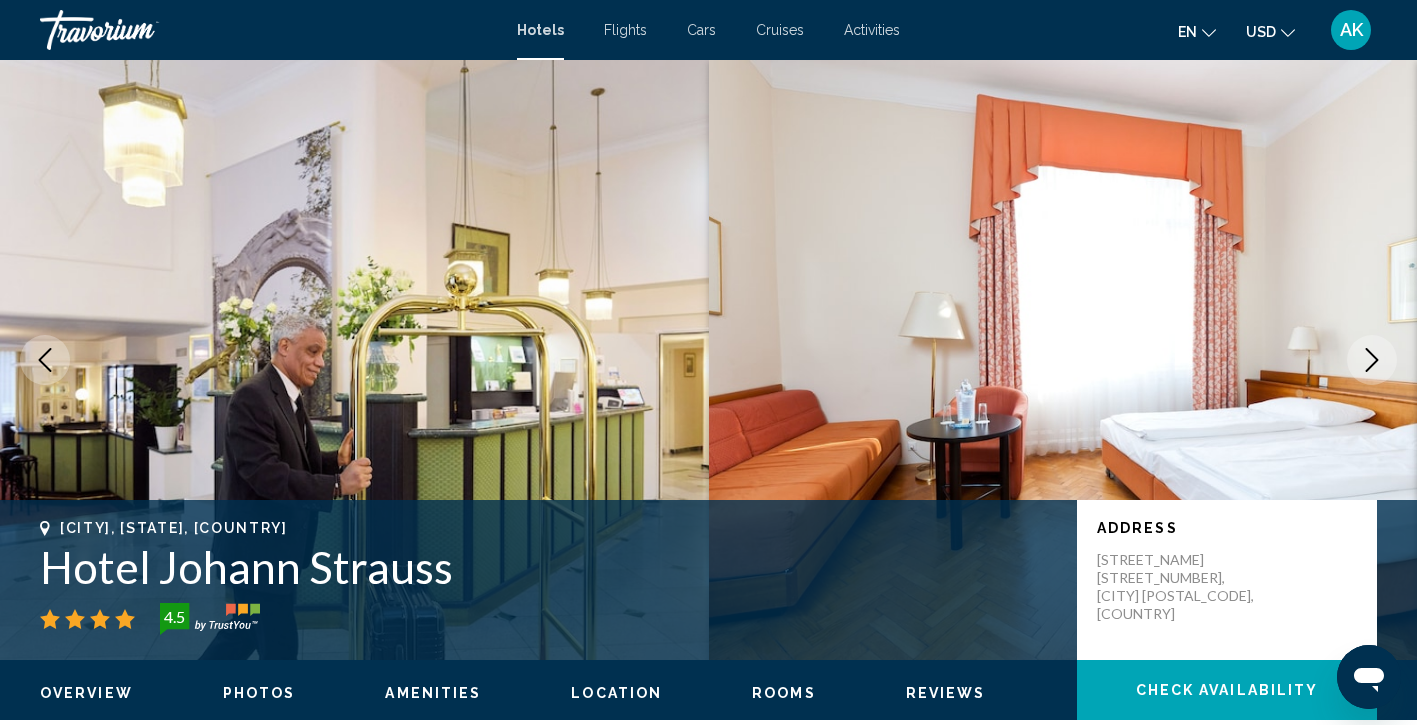 click at bounding box center [1372, 360] 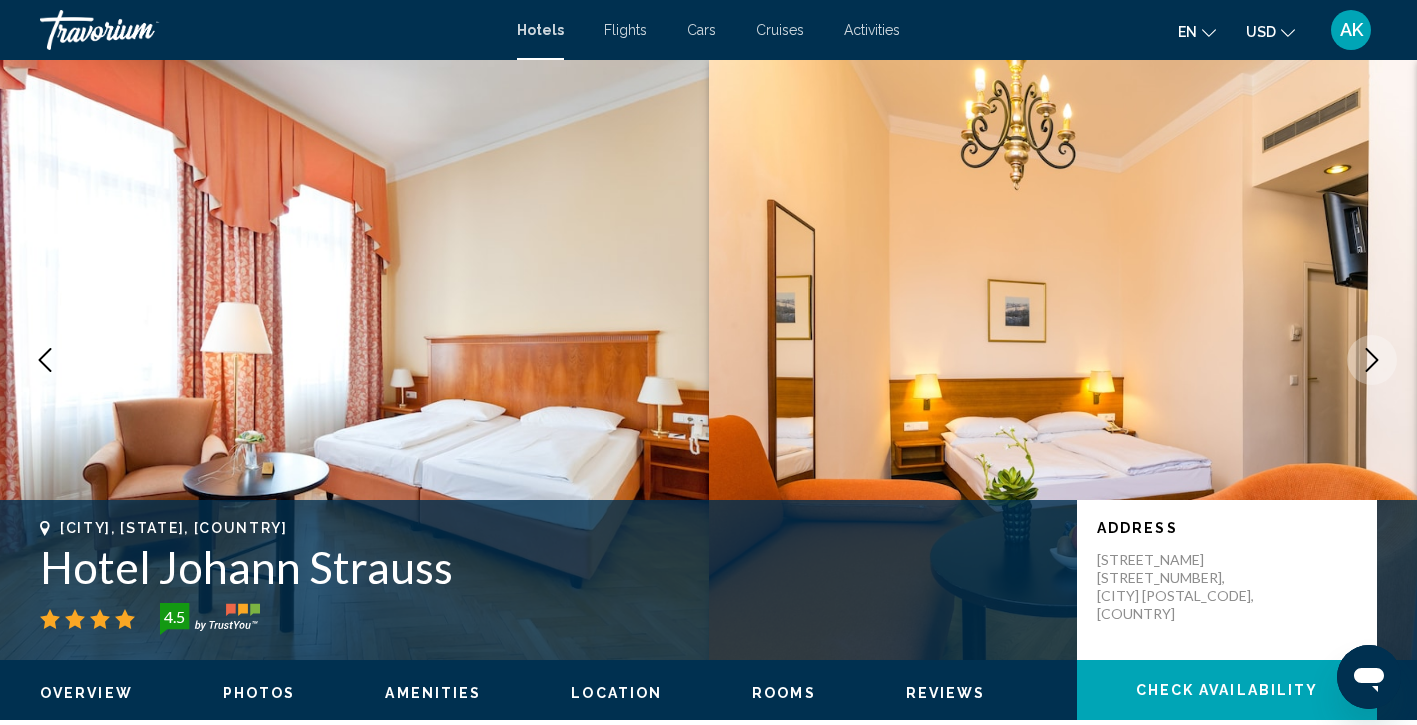click at bounding box center (1372, 360) 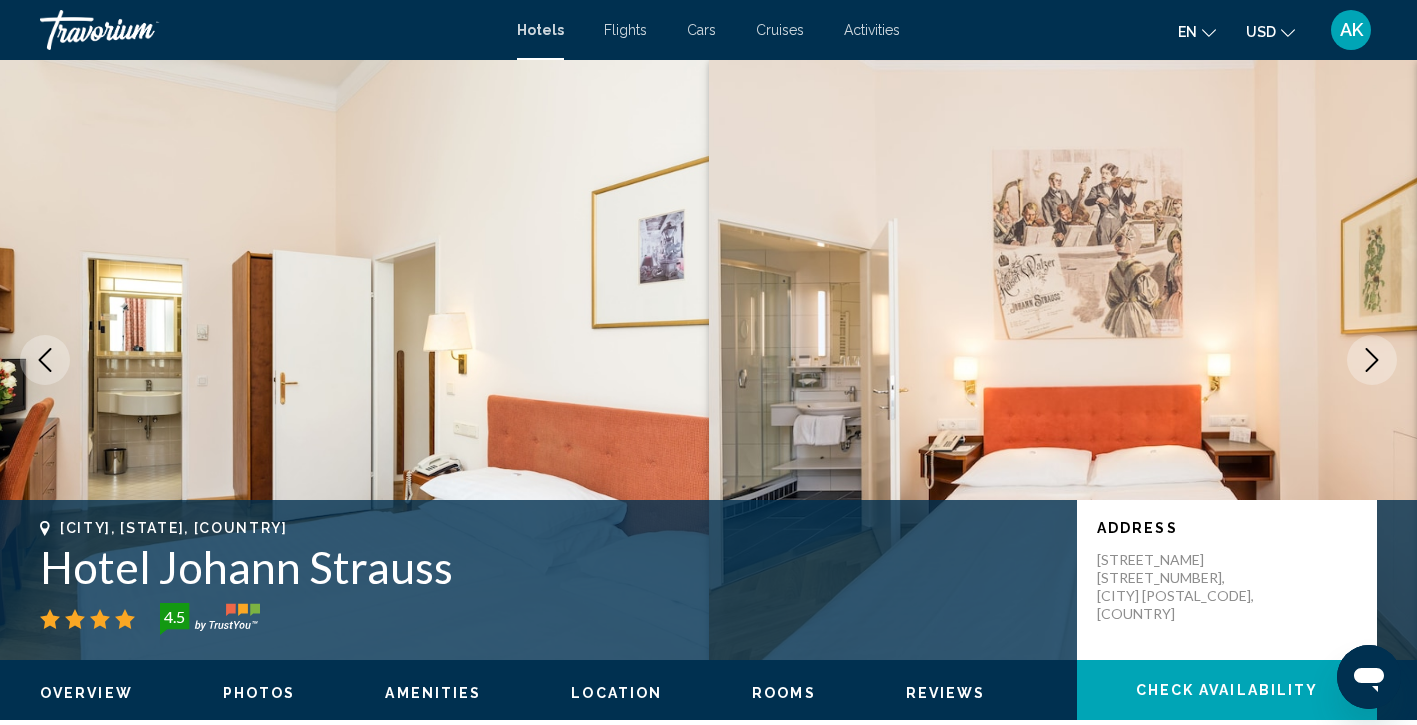 click at bounding box center [1372, 360] 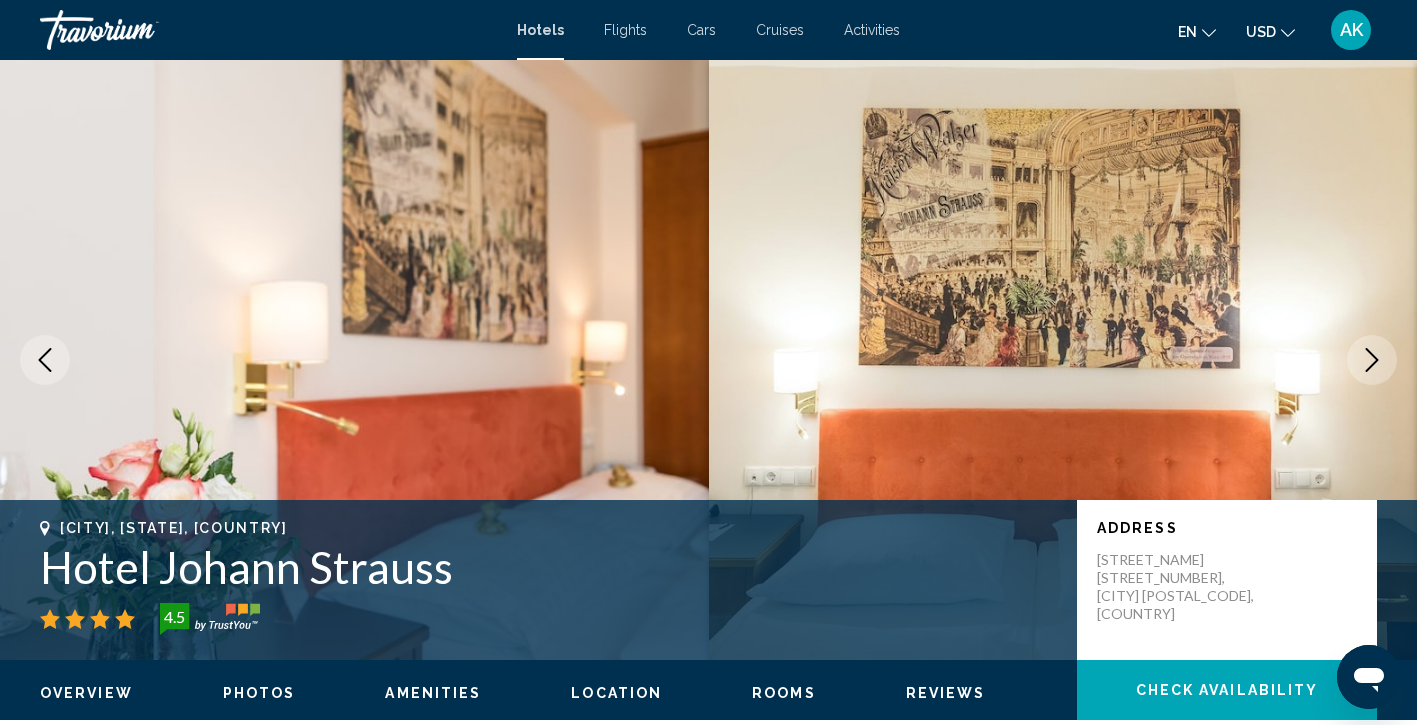 click at bounding box center (1372, 360) 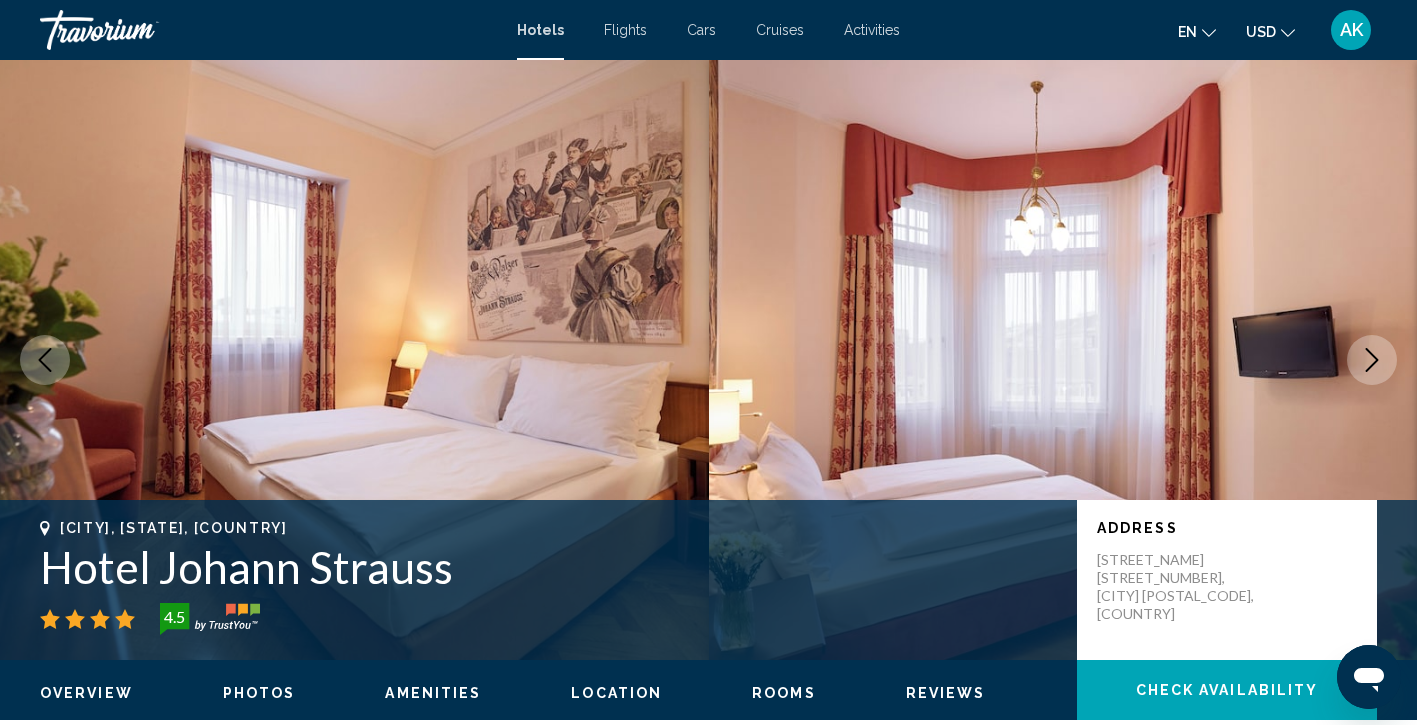 click at bounding box center [1372, 360] 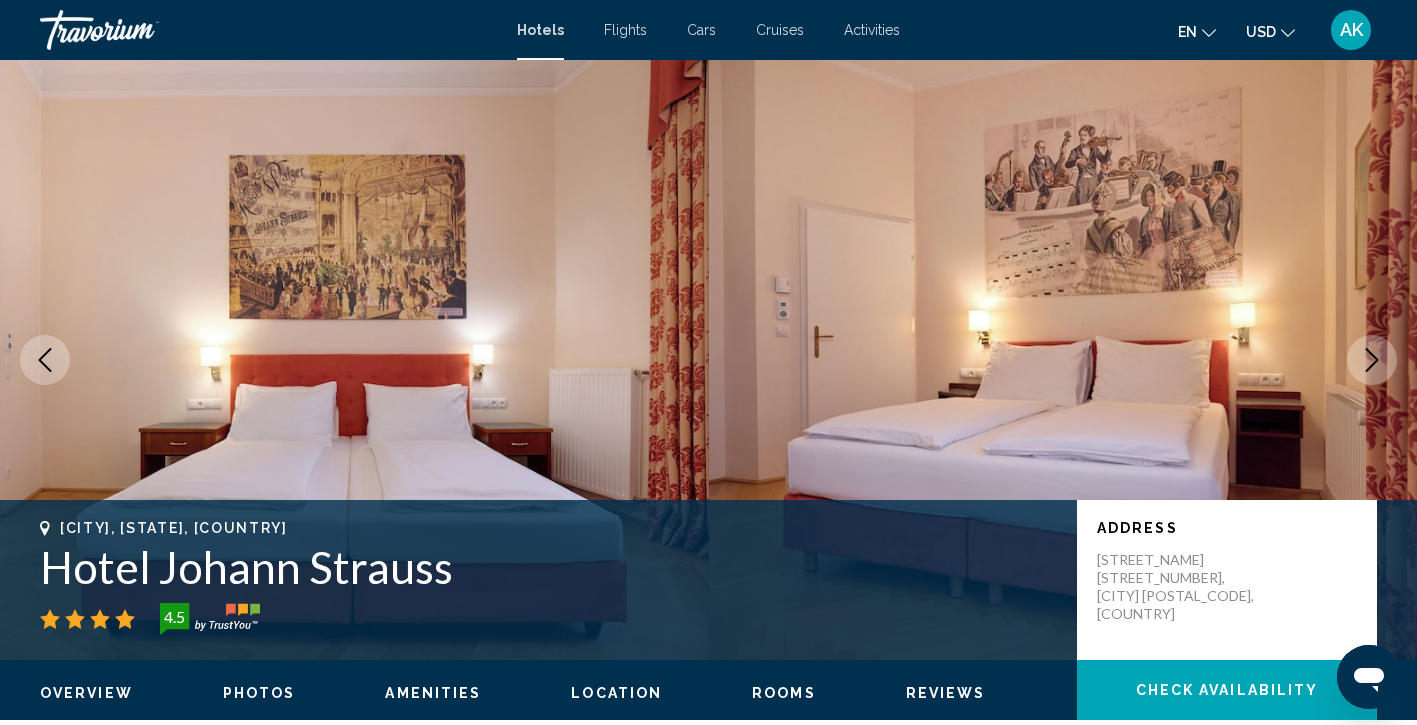 click at bounding box center [1372, 360] 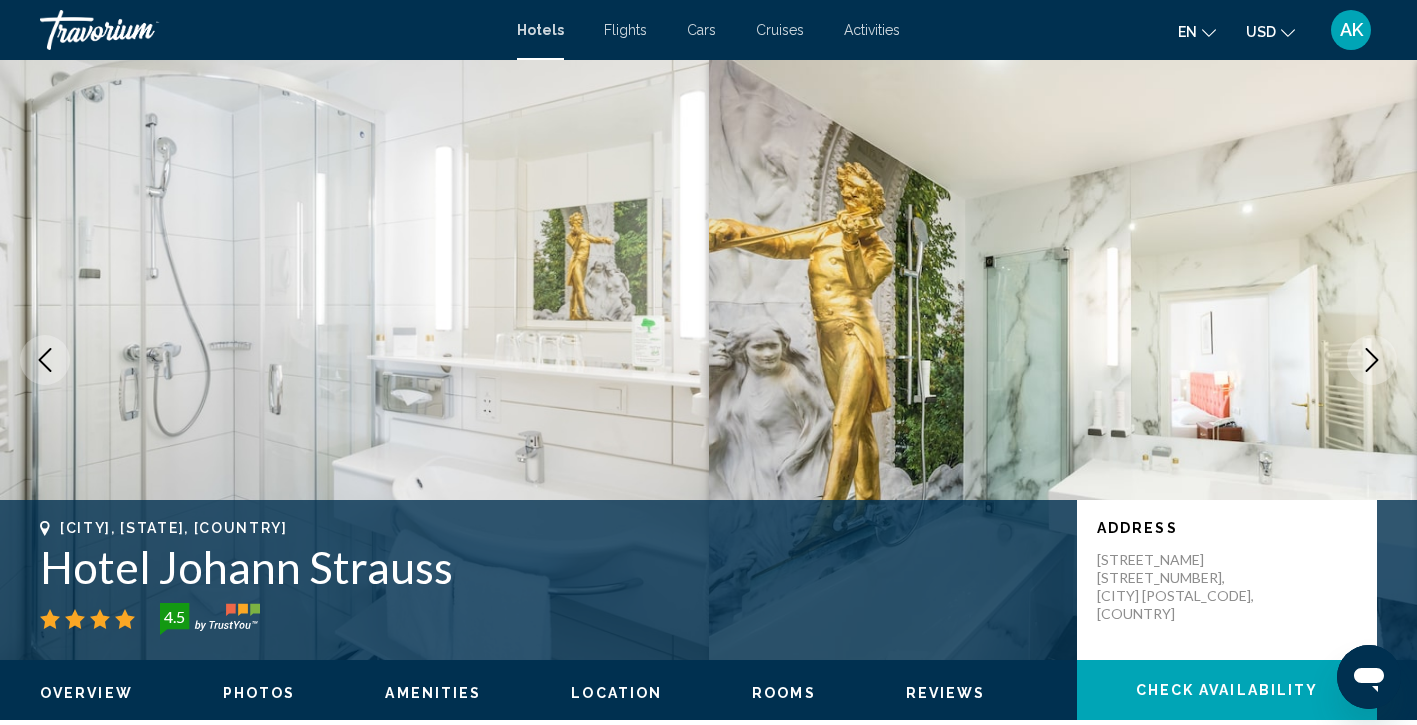 click at bounding box center [1372, 360] 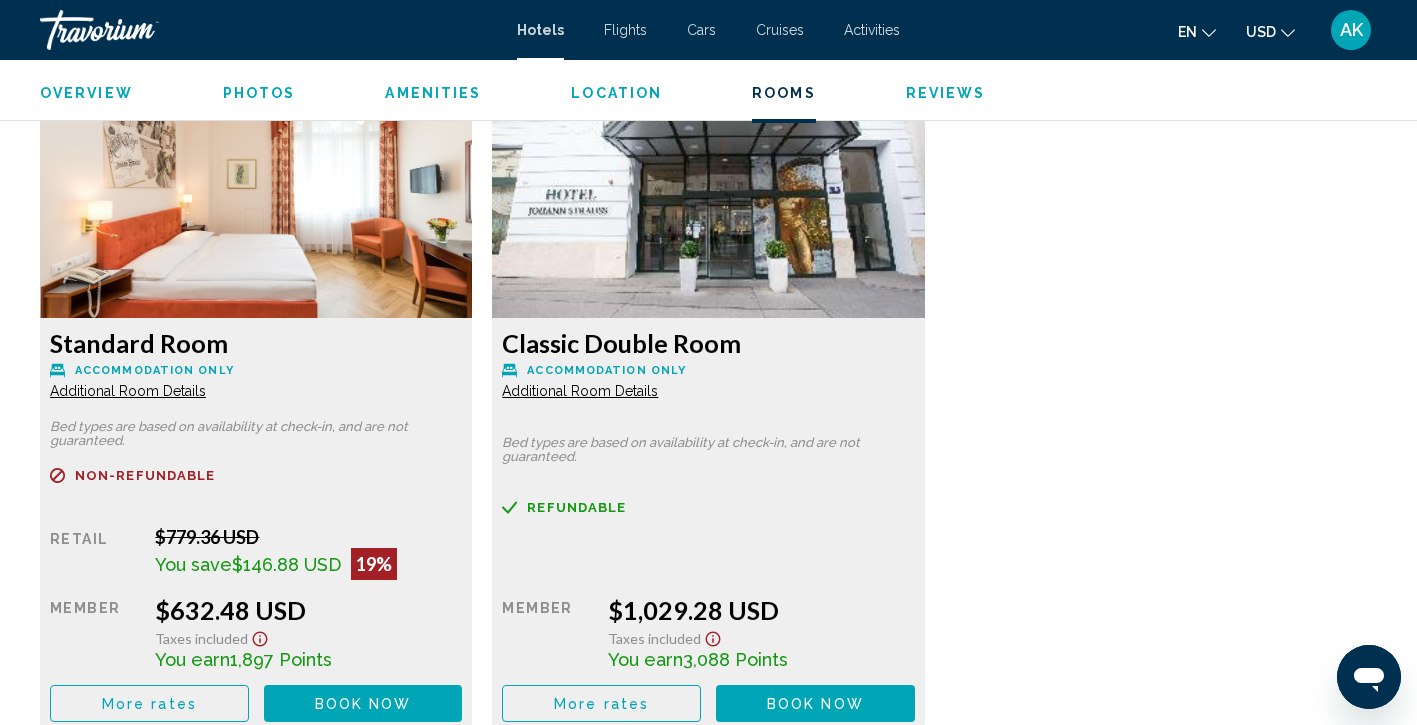 scroll, scrollTop: 2679, scrollLeft: 0, axis: vertical 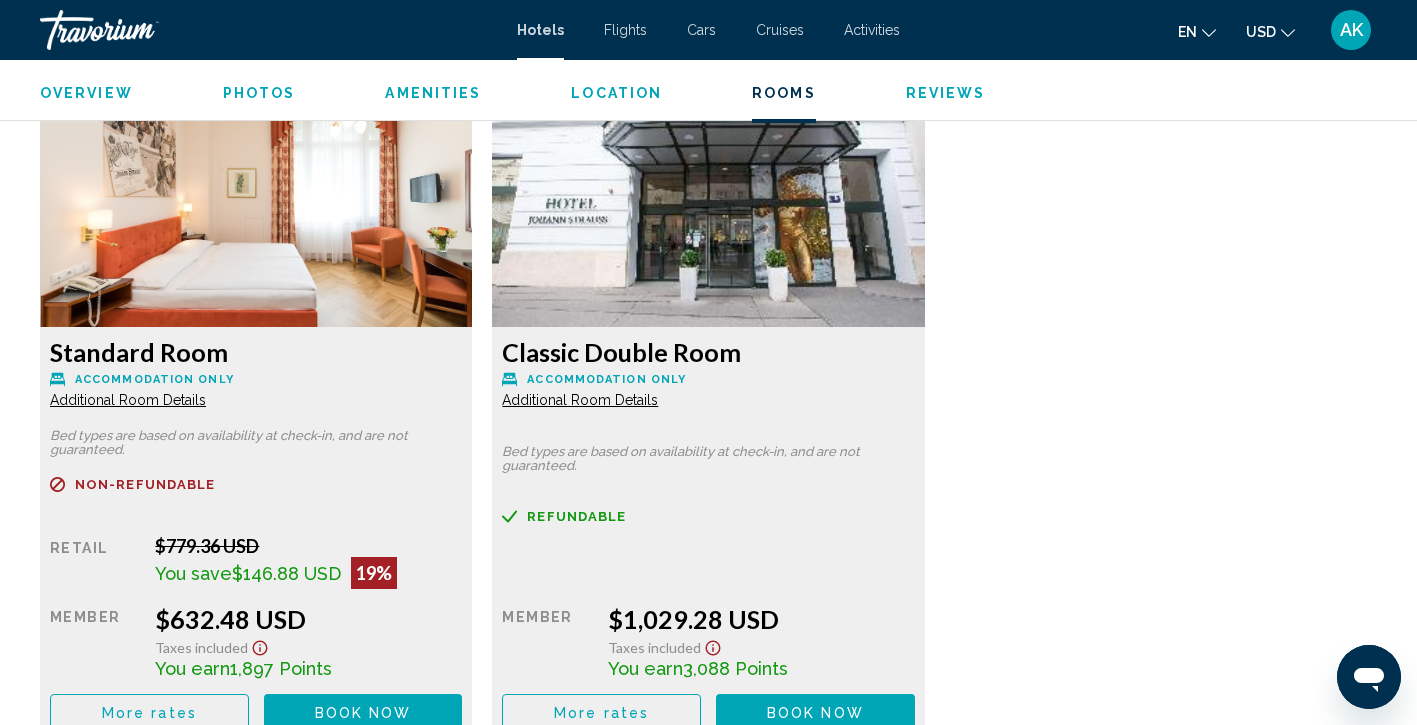 click at bounding box center [256, 202] 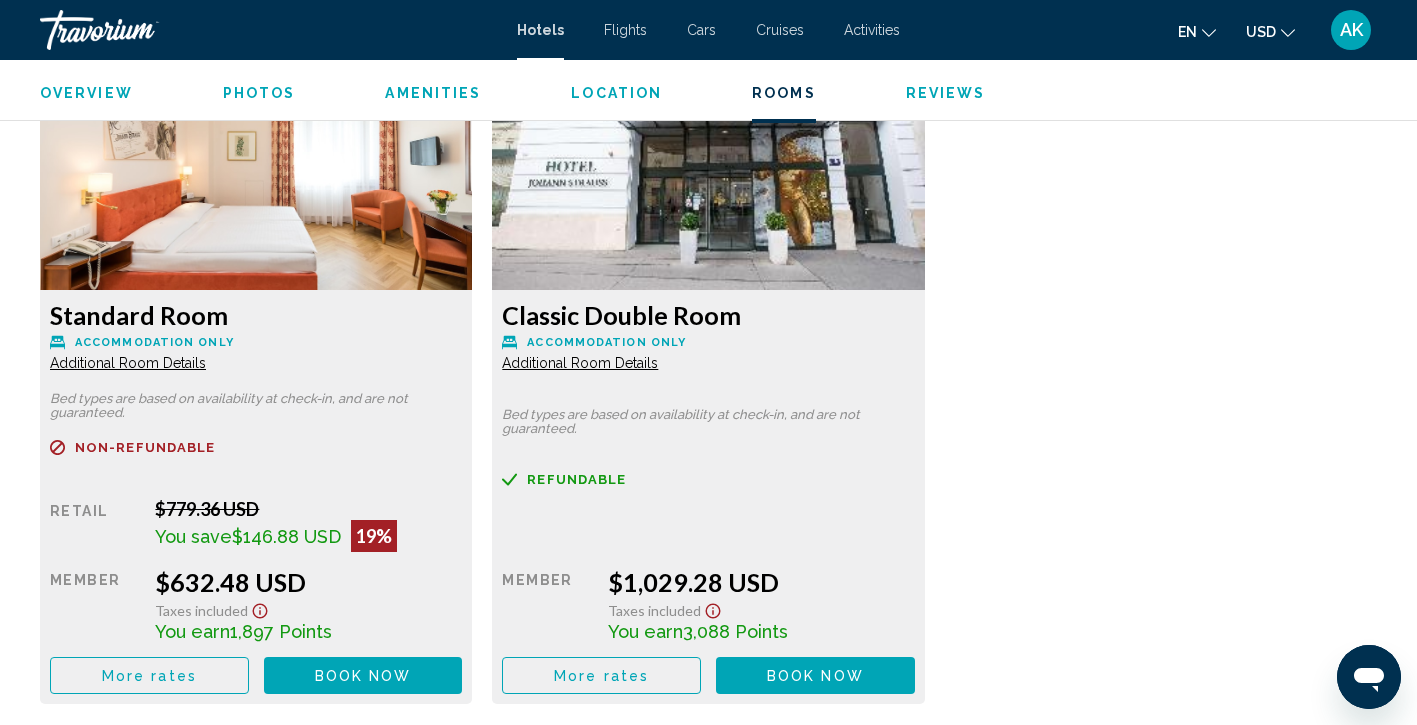 scroll, scrollTop: 2682, scrollLeft: 0, axis: vertical 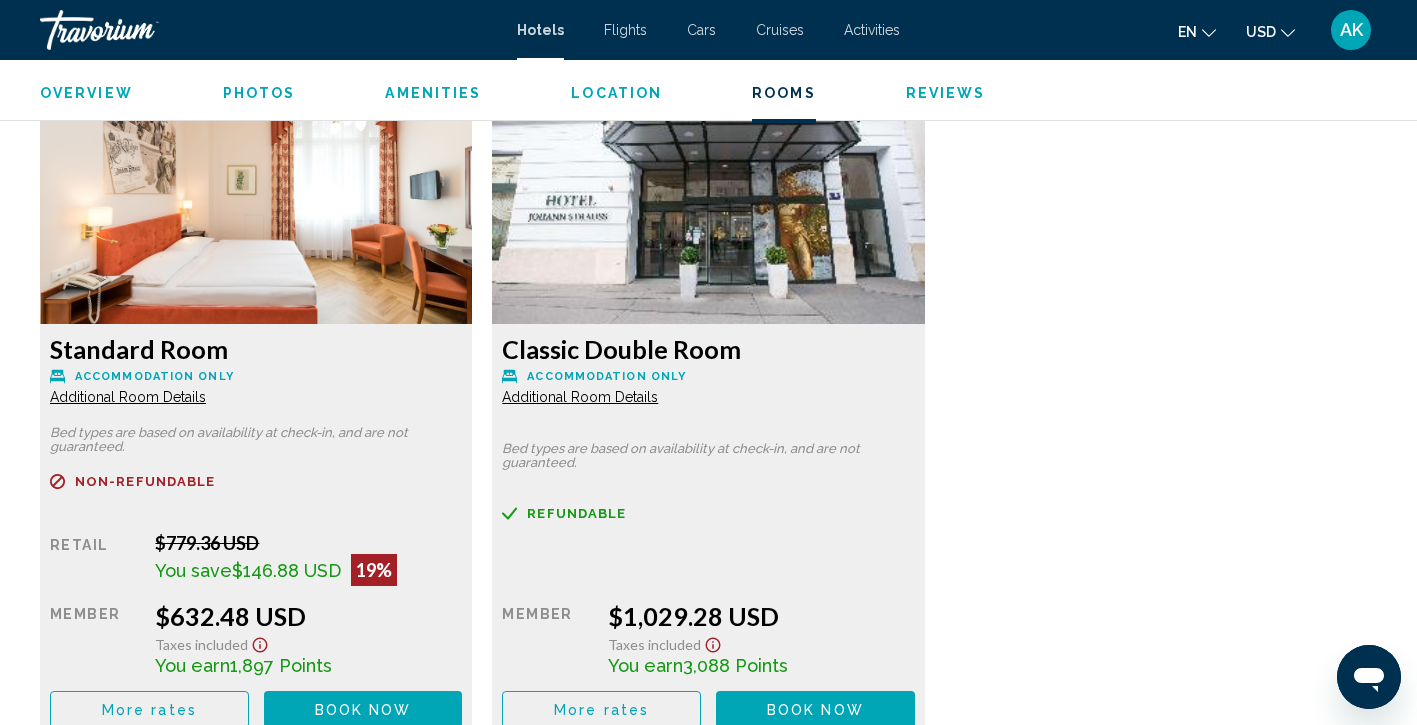 click at bounding box center [256, 199] 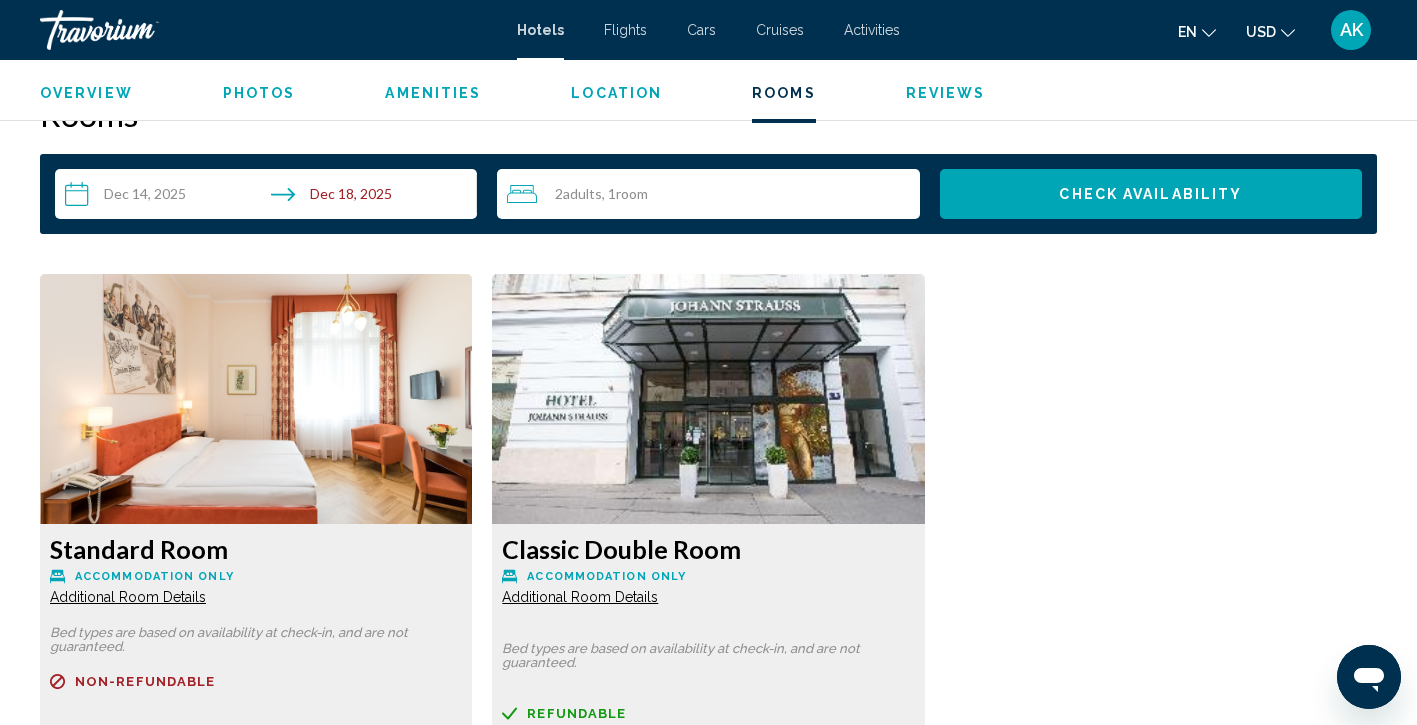 scroll, scrollTop: 2480, scrollLeft: 0, axis: vertical 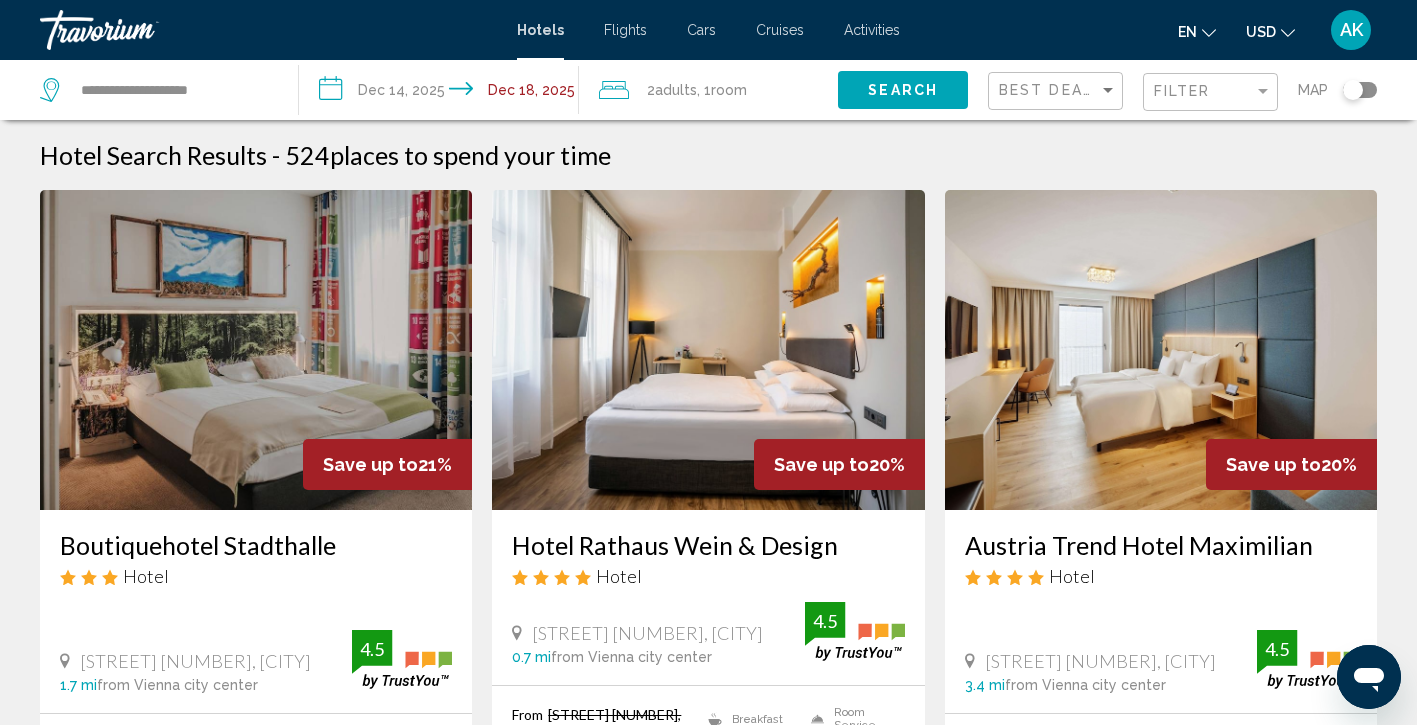 click on "**********" at bounding box center [442, 93] 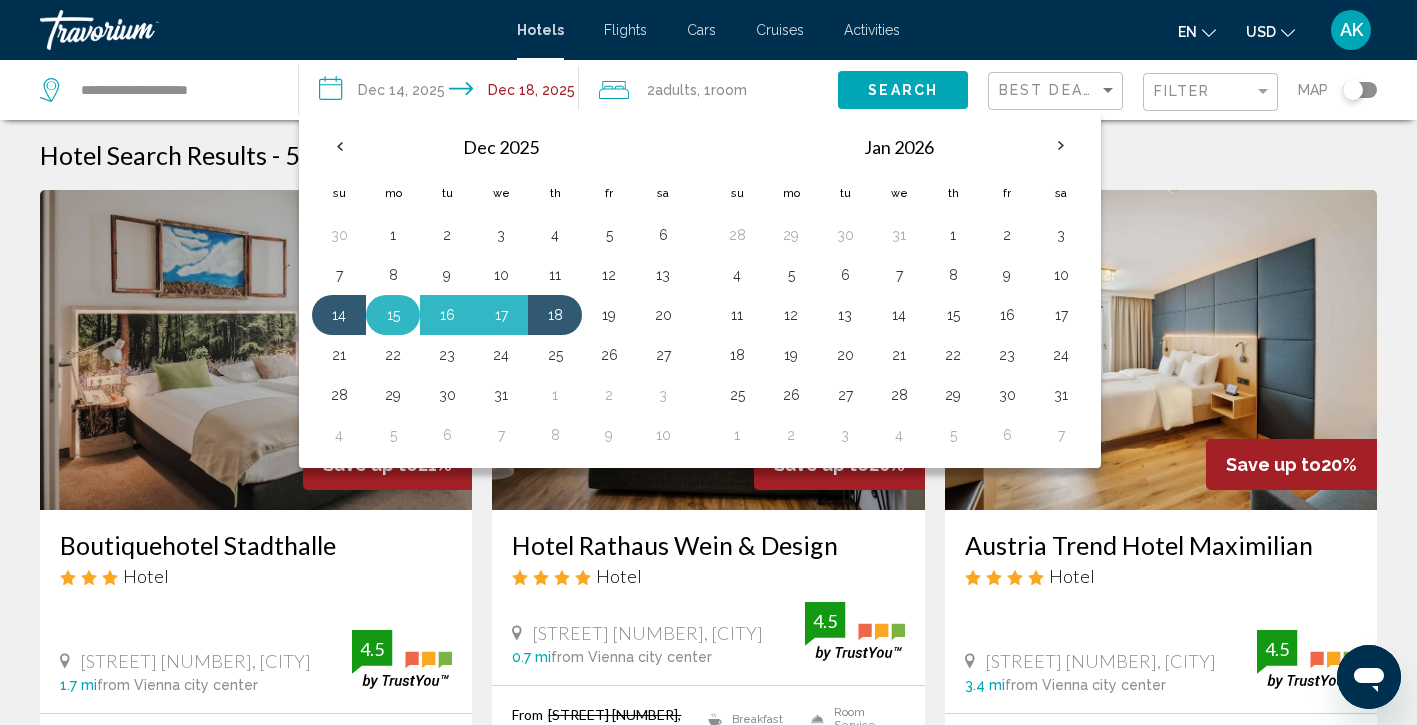 click on "15" at bounding box center (393, 315) 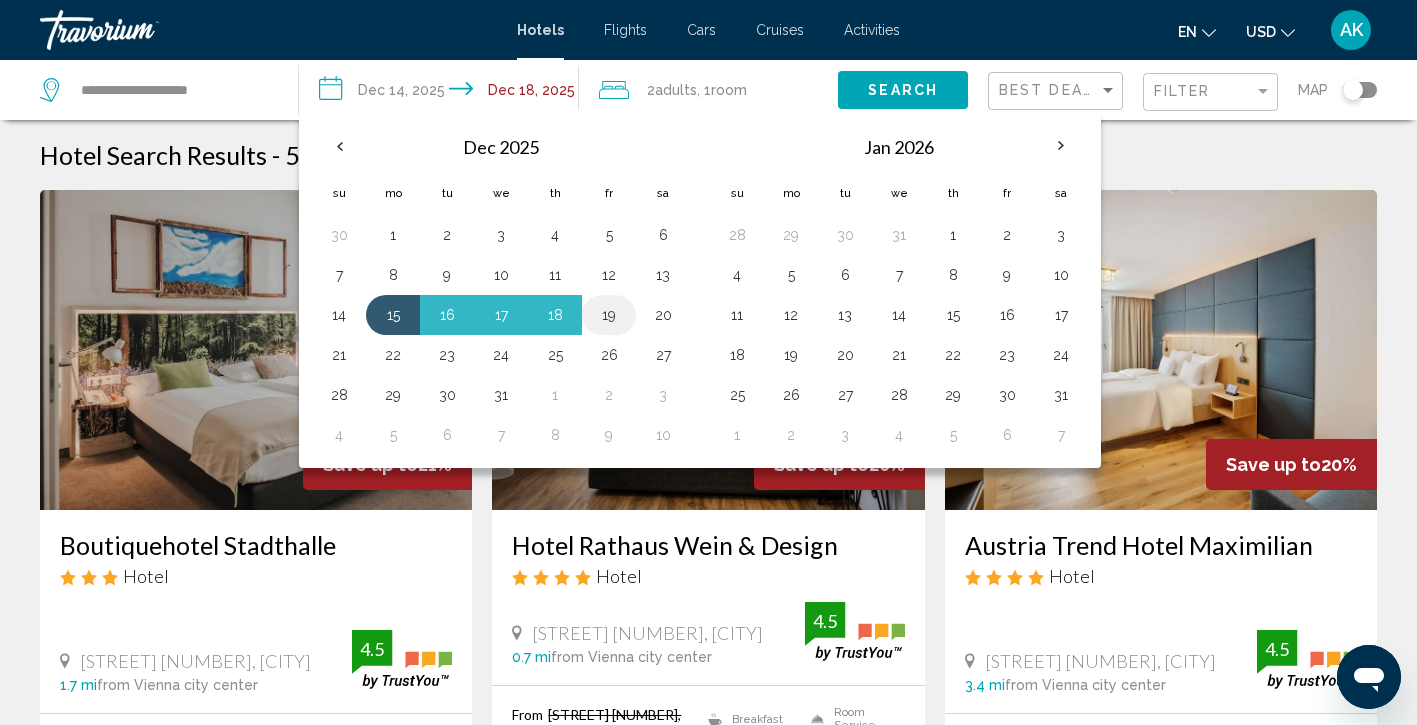 click on "19" at bounding box center [609, 315] 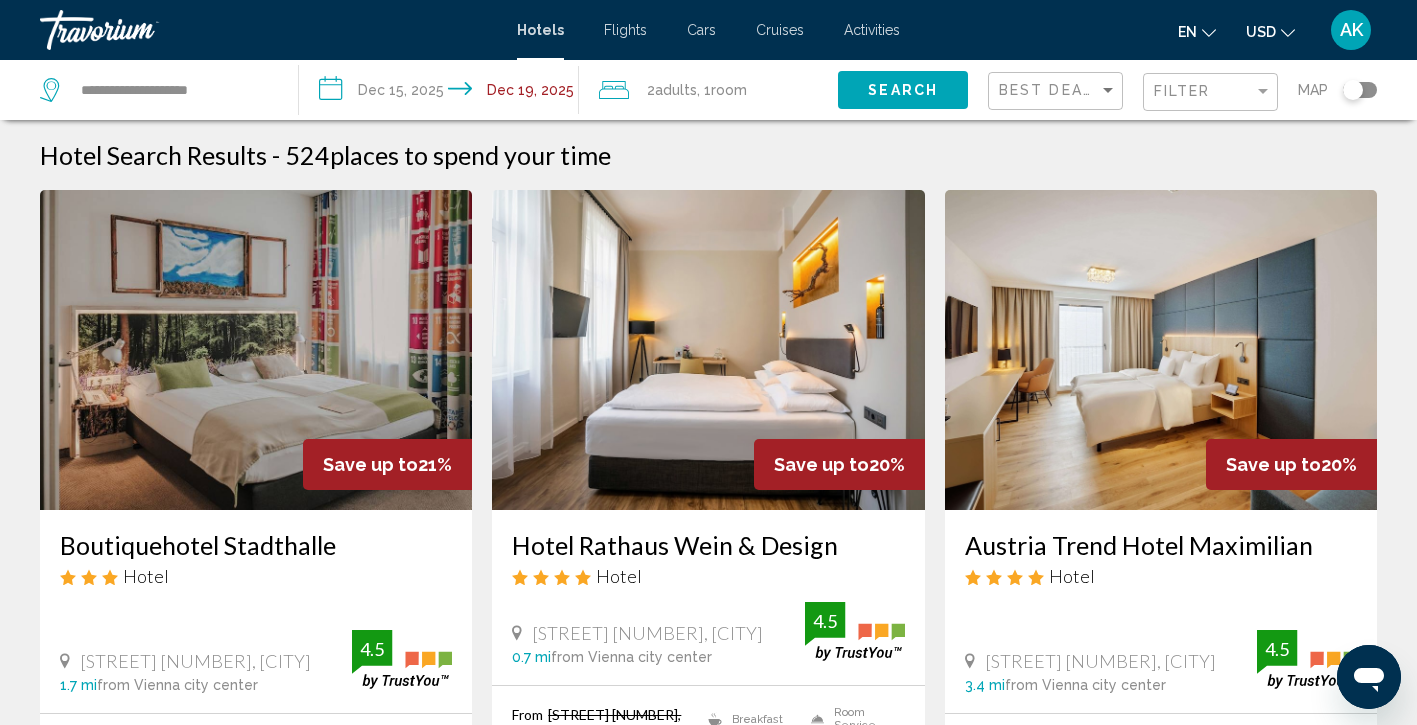 click on "Search" 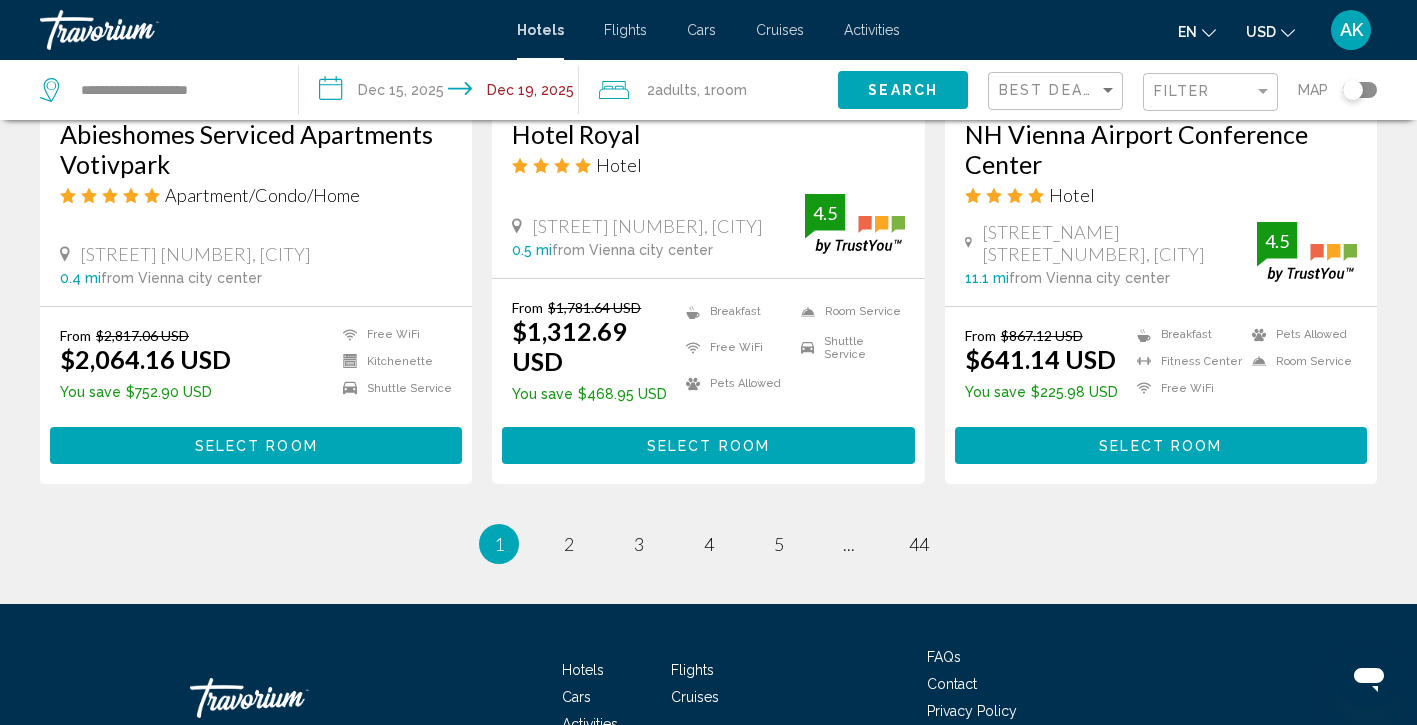 scroll, scrollTop: 2585, scrollLeft: 0, axis: vertical 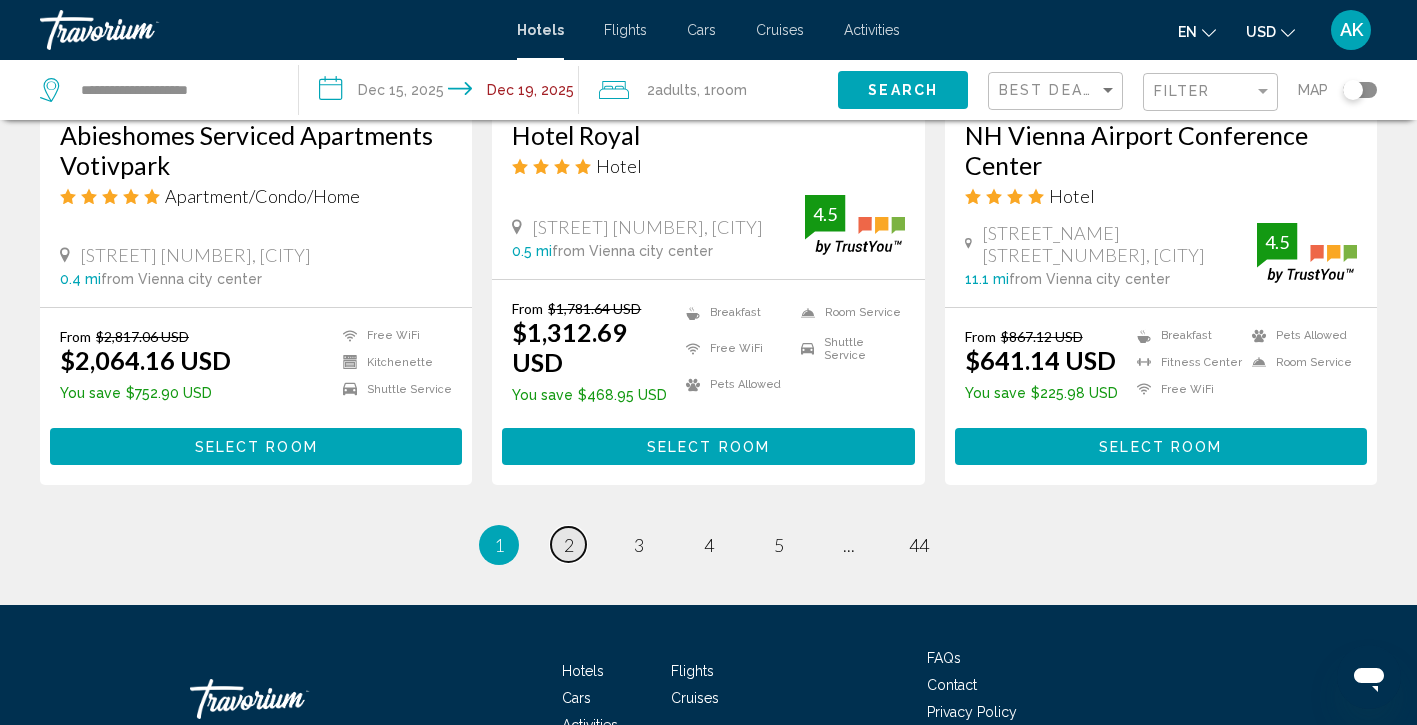 click on "page  2" at bounding box center (568, 544) 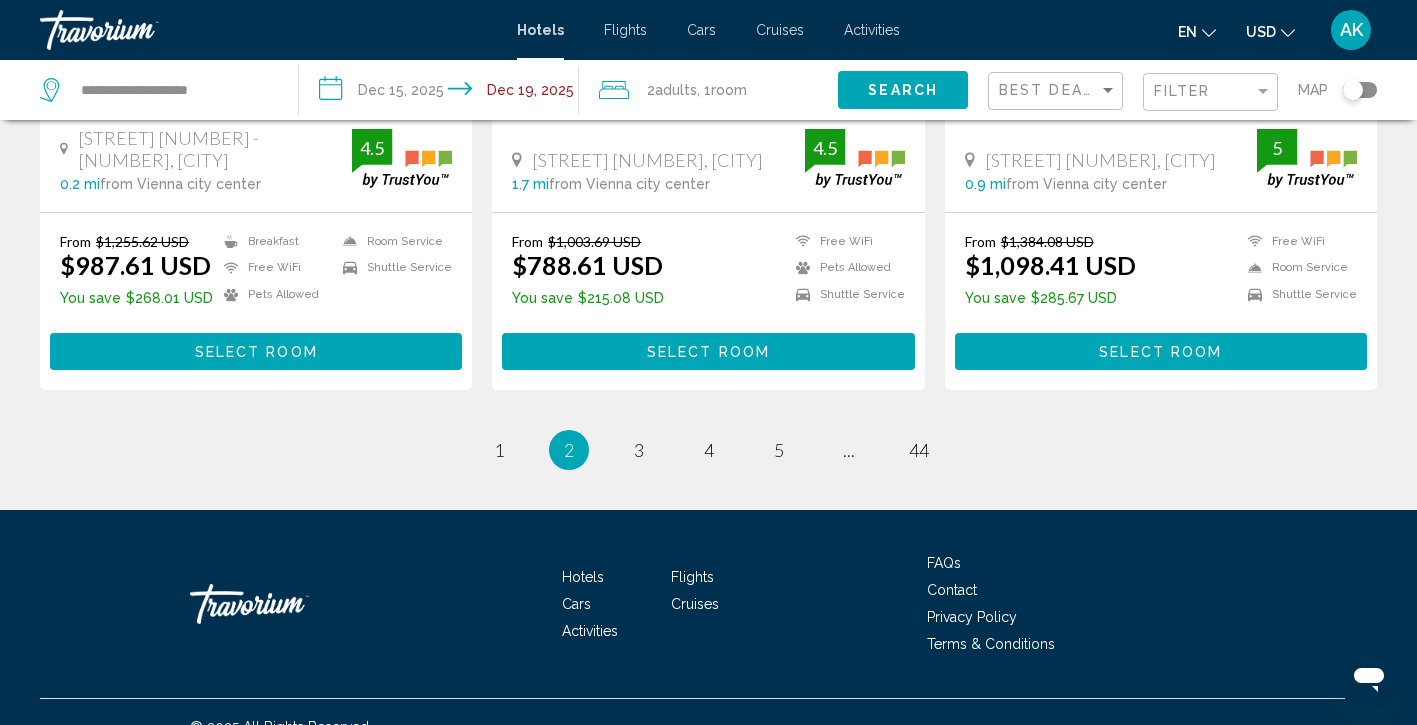 scroll, scrollTop: 2731, scrollLeft: 0, axis: vertical 